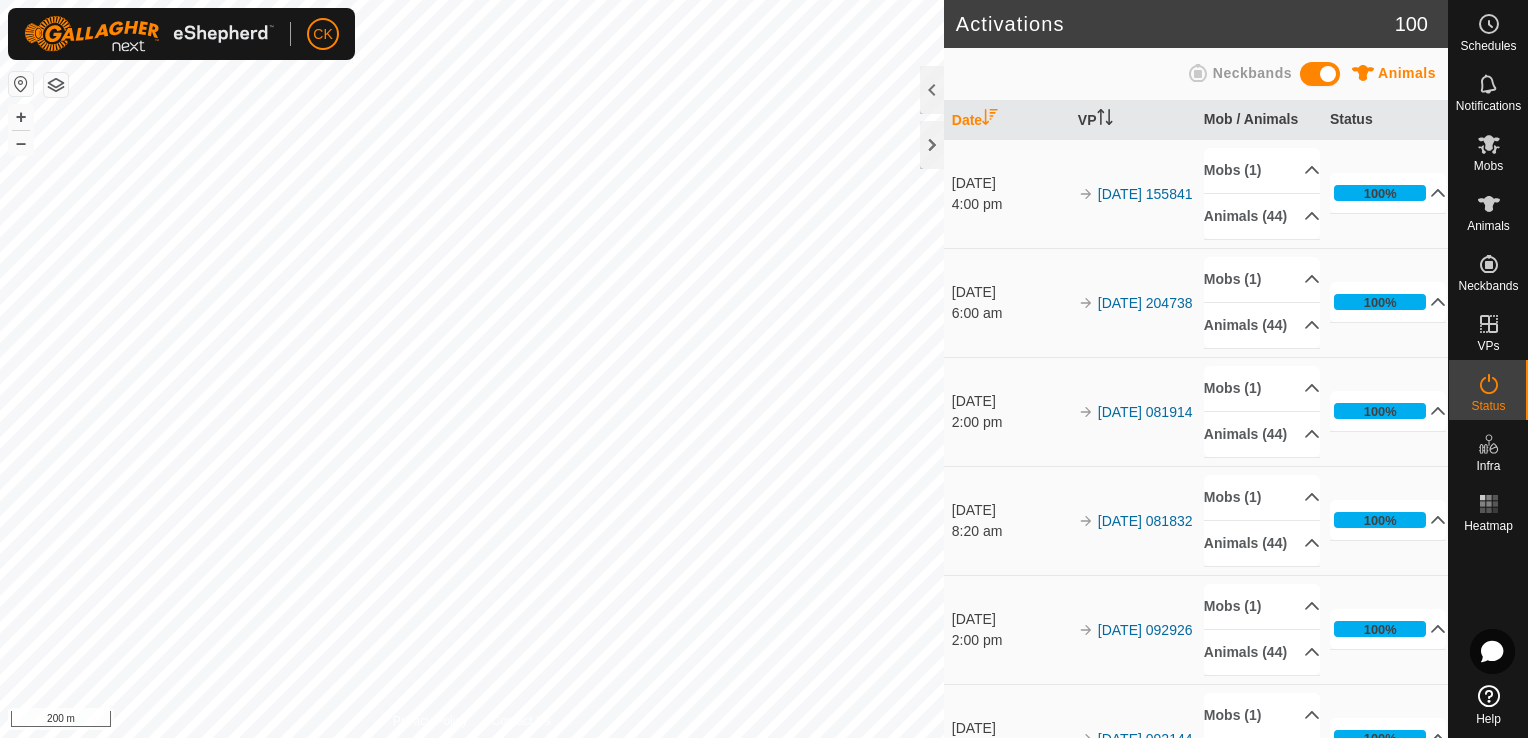 scroll, scrollTop: 0, scrollLeft: 0, axis: both 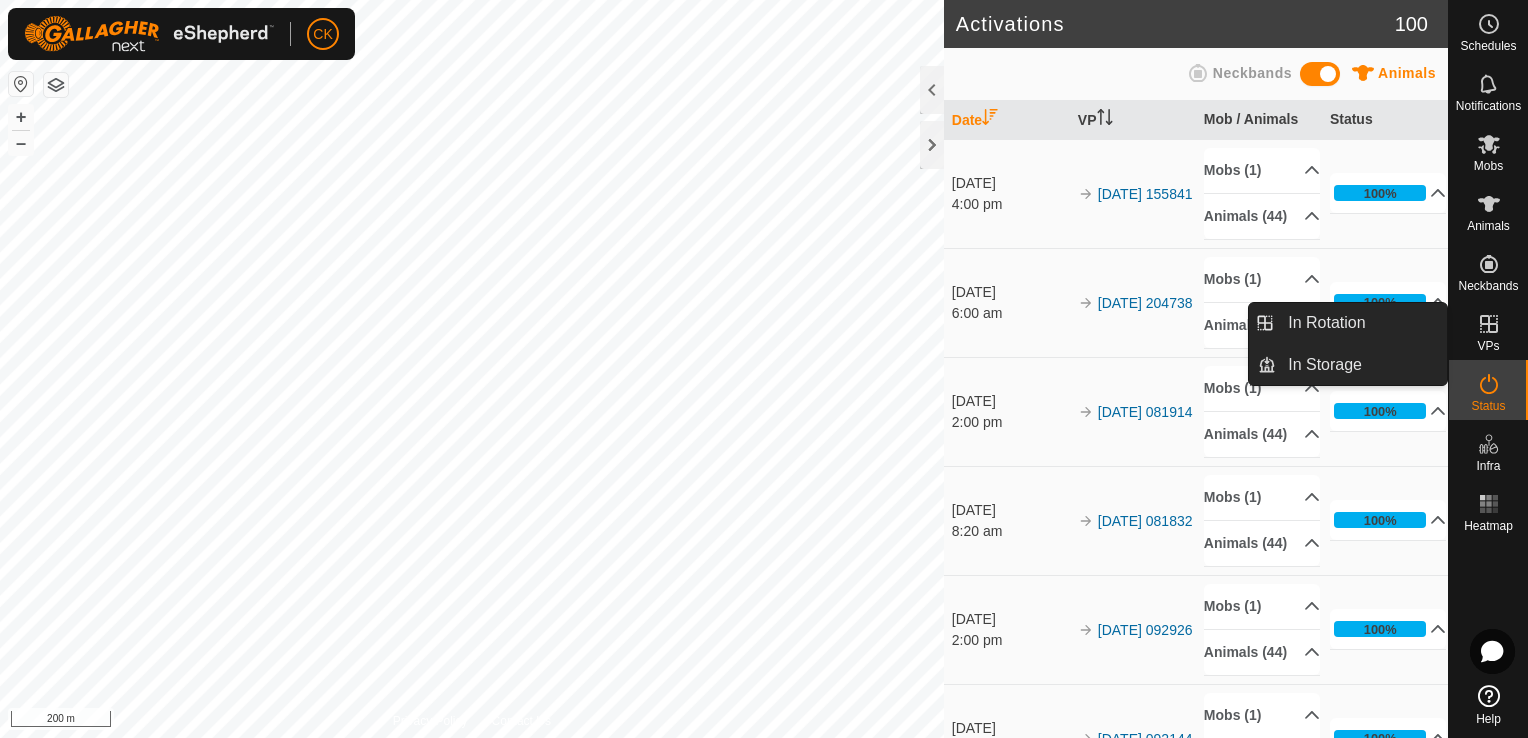 click 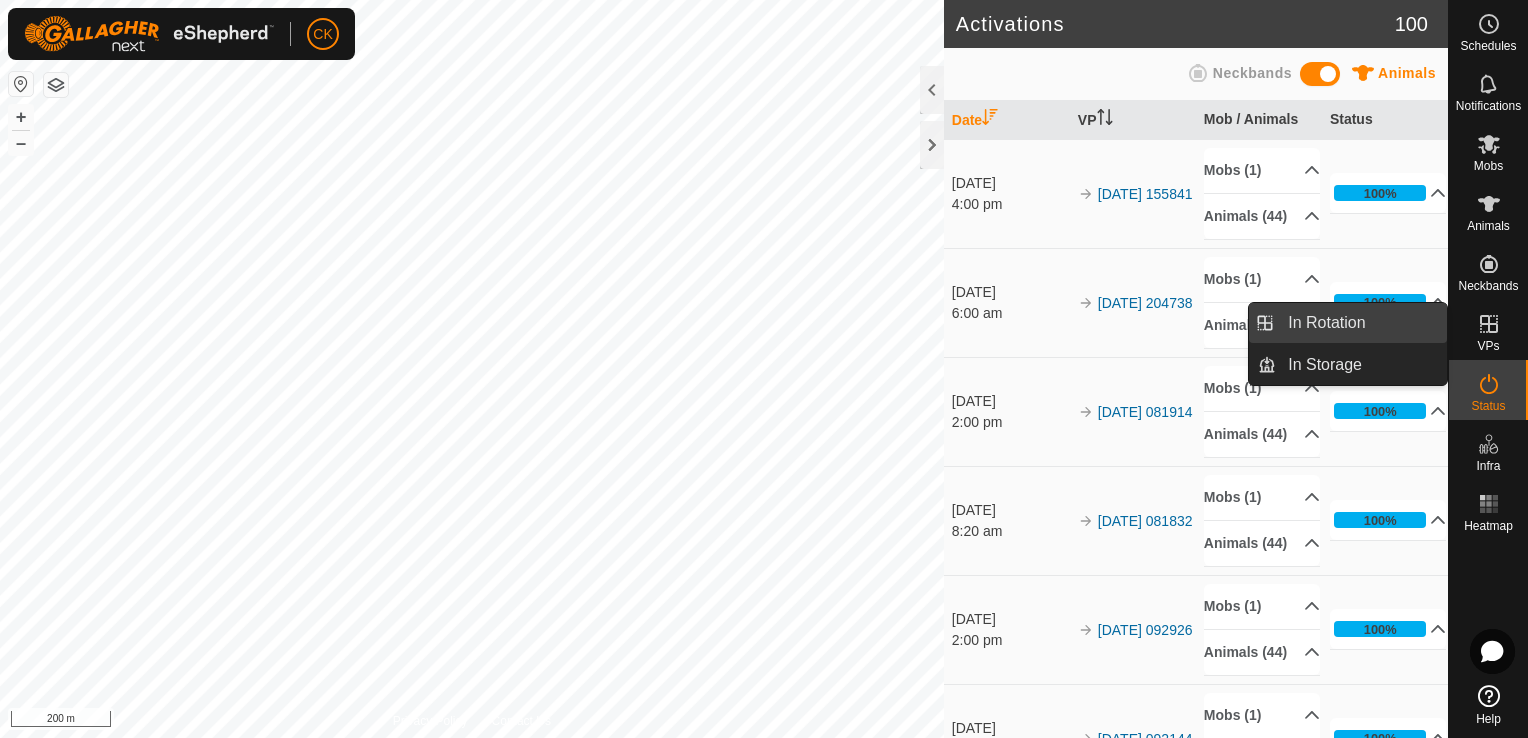 click on "In Rotation" at bounding box center [1361, 323] 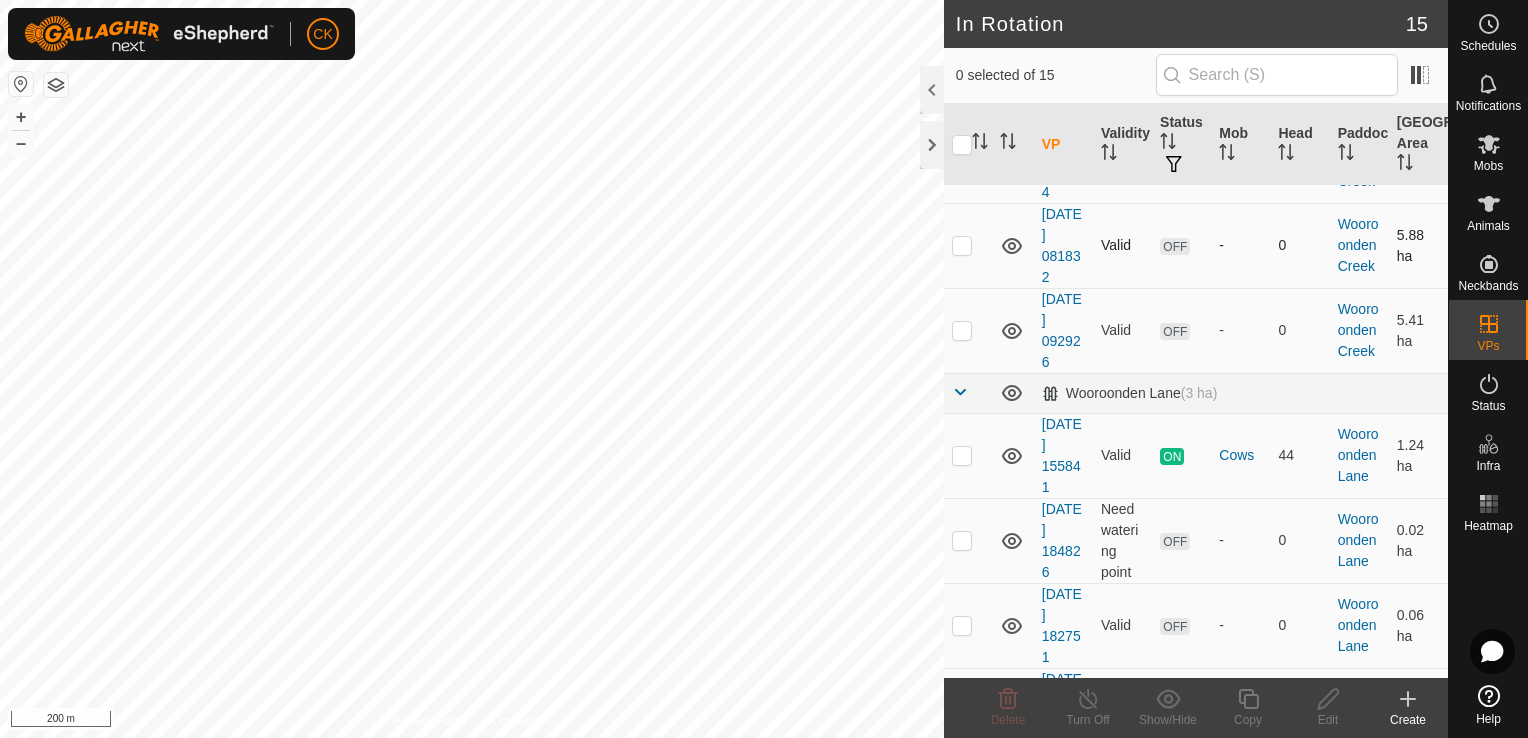 scroll, scrollTop: 800, scrollLeft: 0, axis: vertical 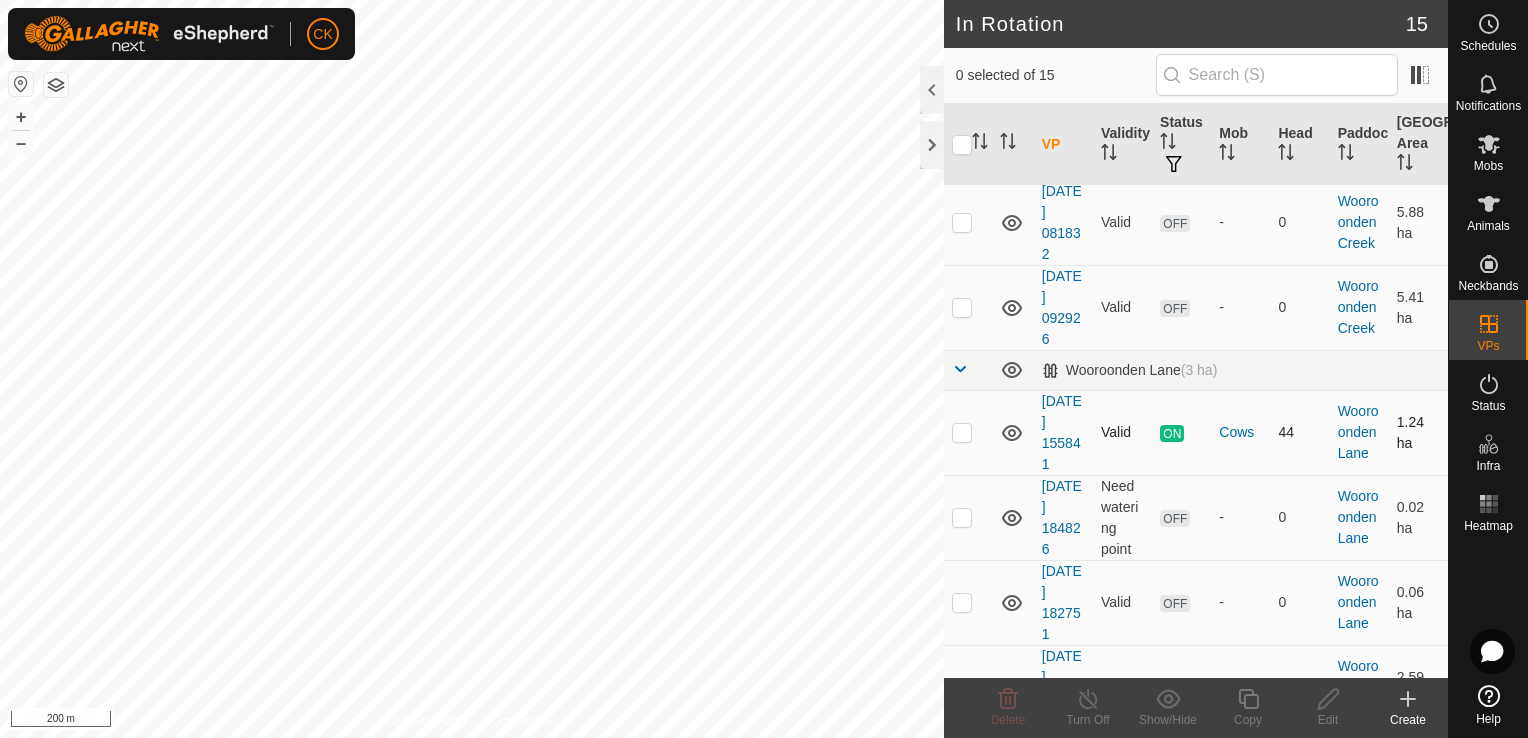 click at bounding box center [962, 432] 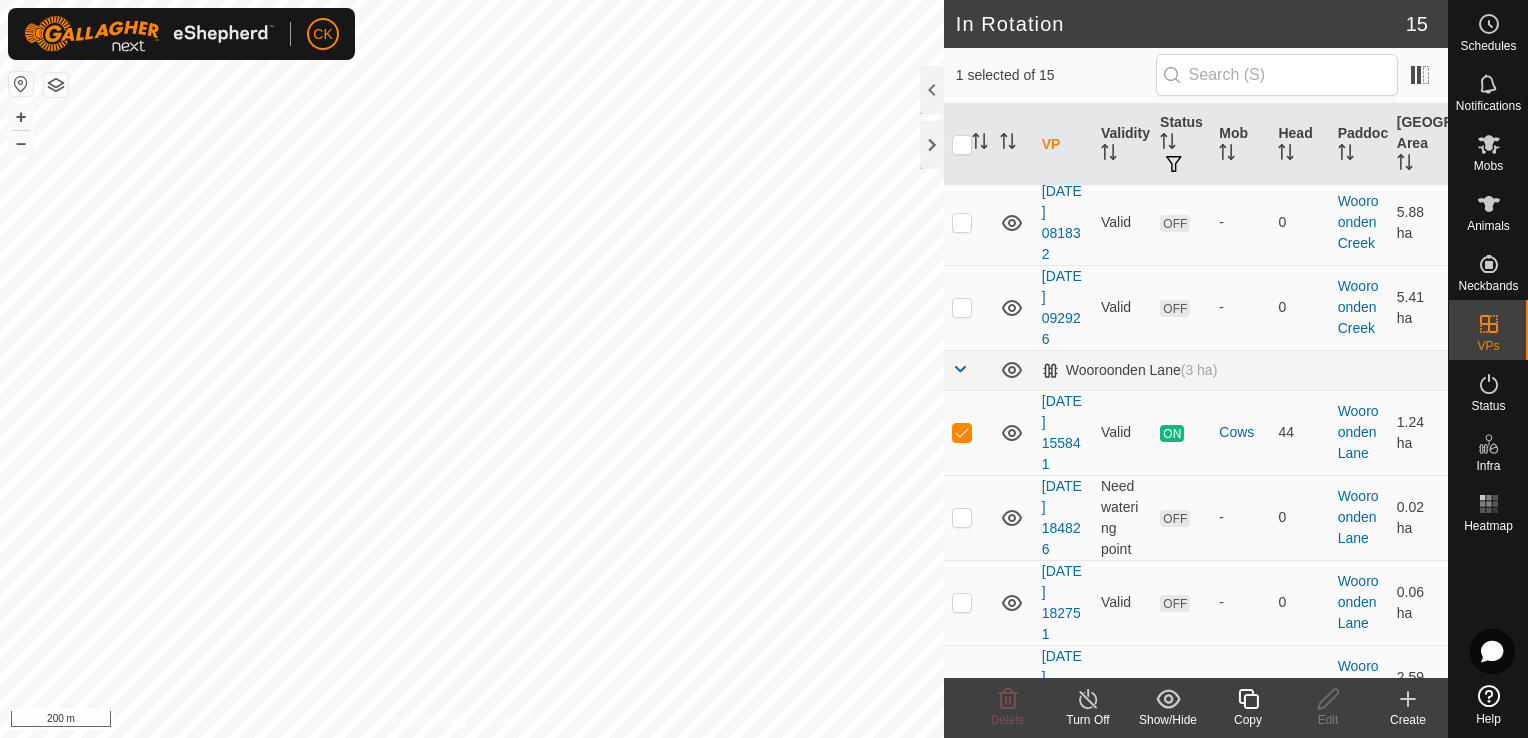 click 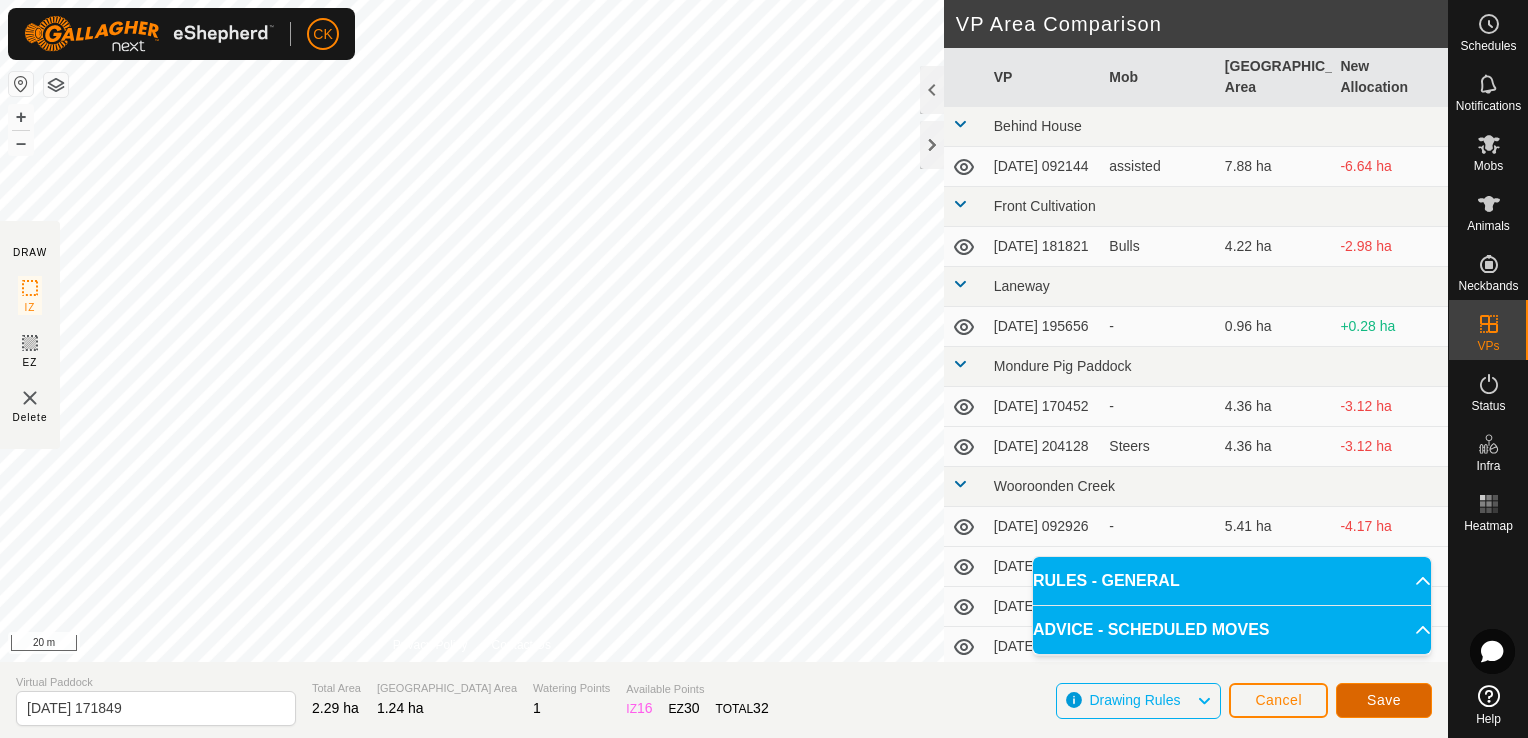 click on "Save" 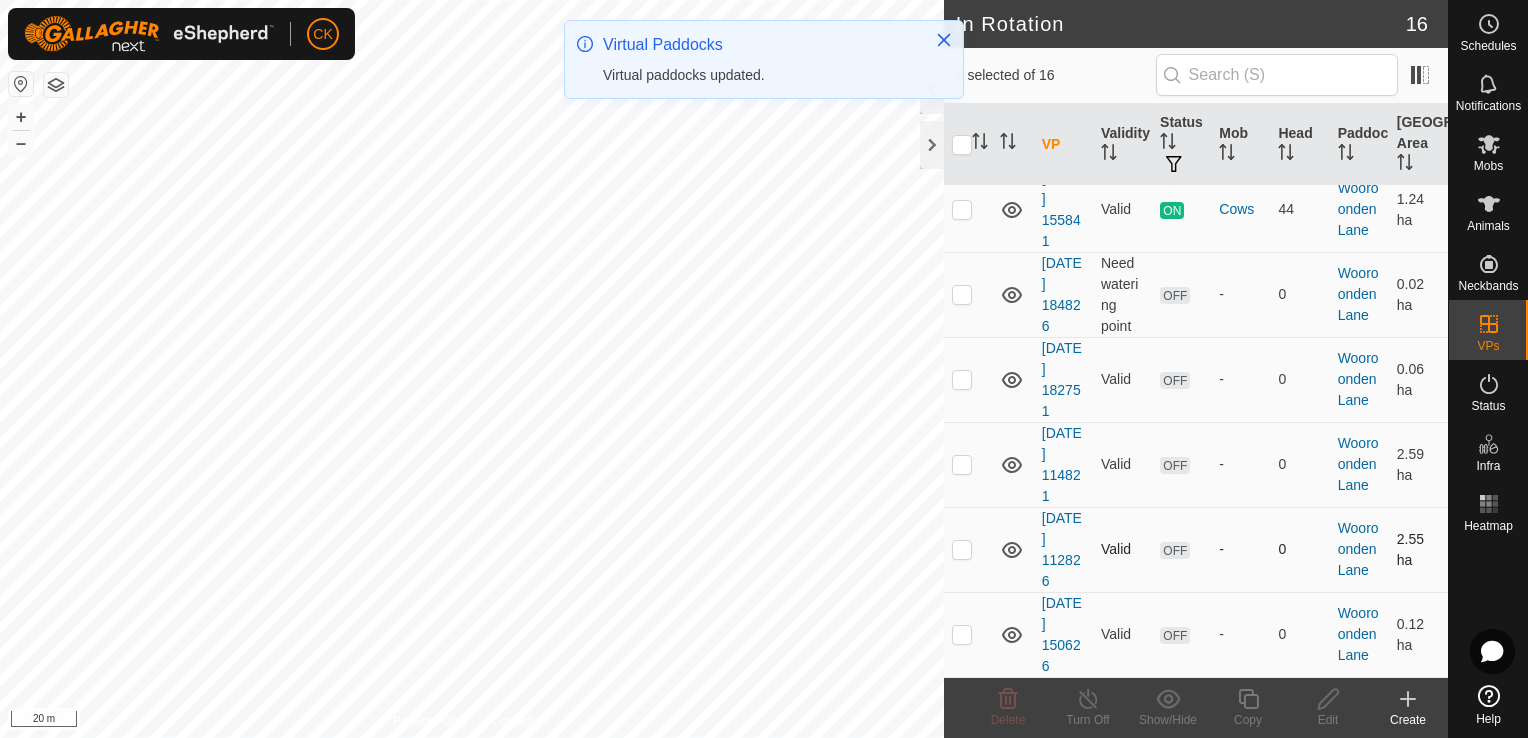scroll, scrollTop: 1145, scrollLeft: 0, axis: vertical 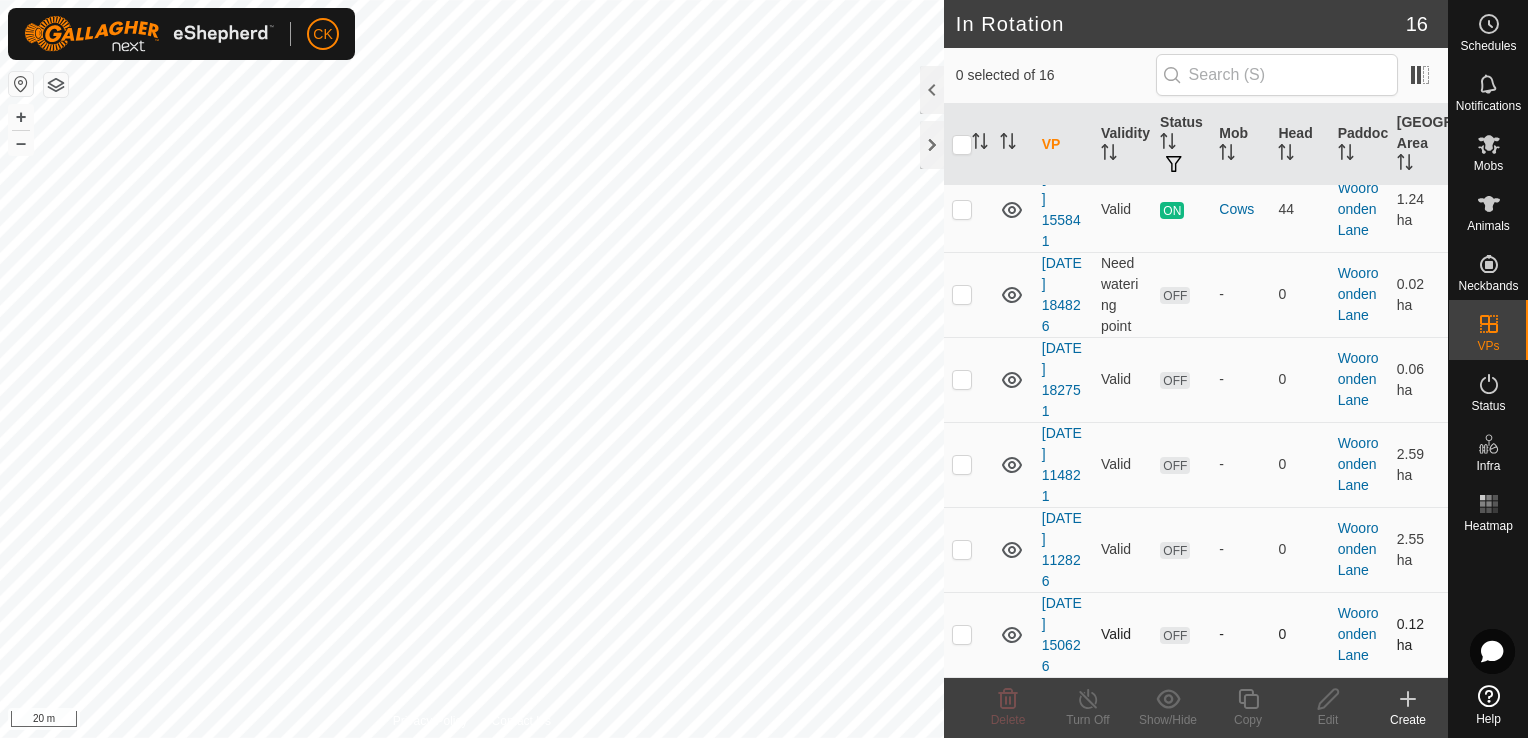 click at bounding box center (962, 634) 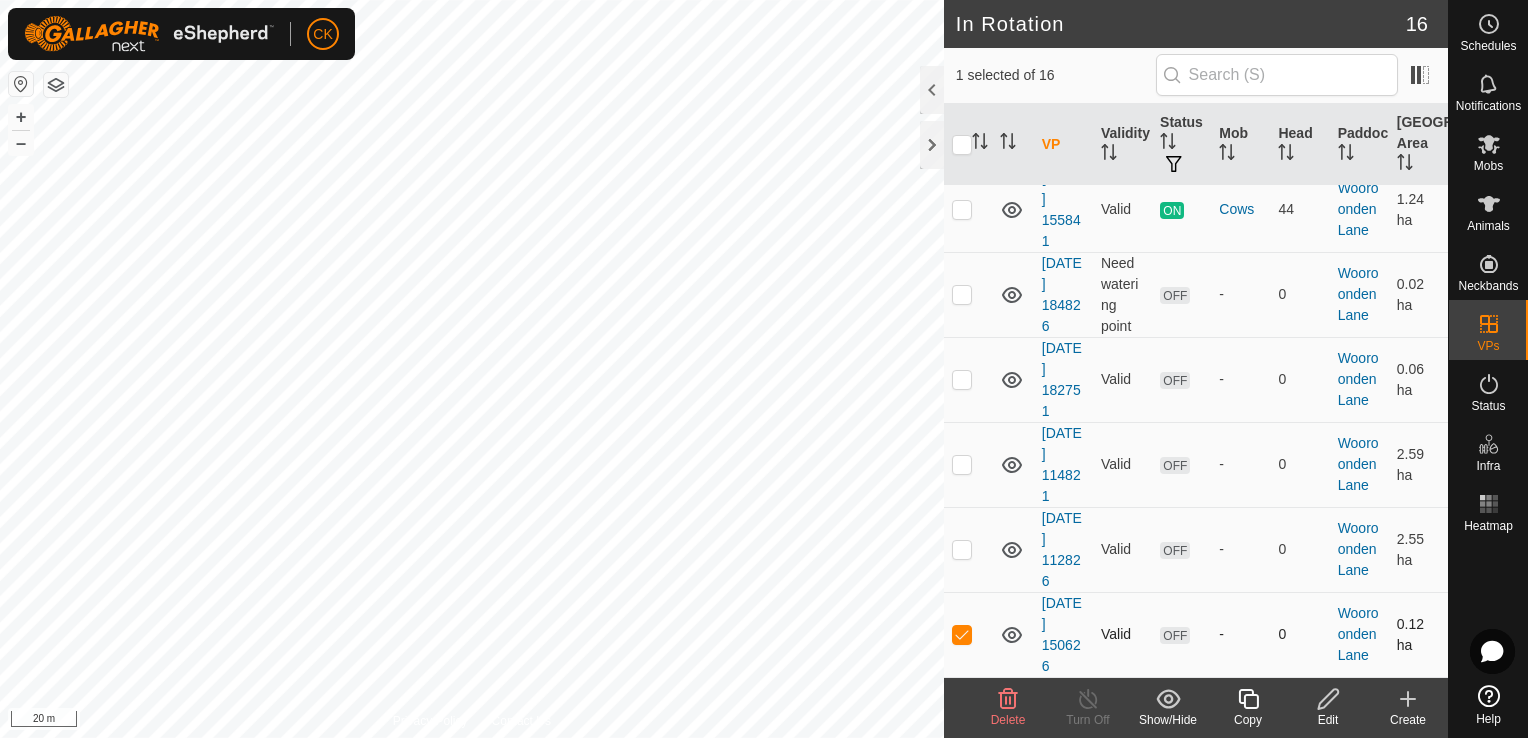 click at bounding box center (962, 634) 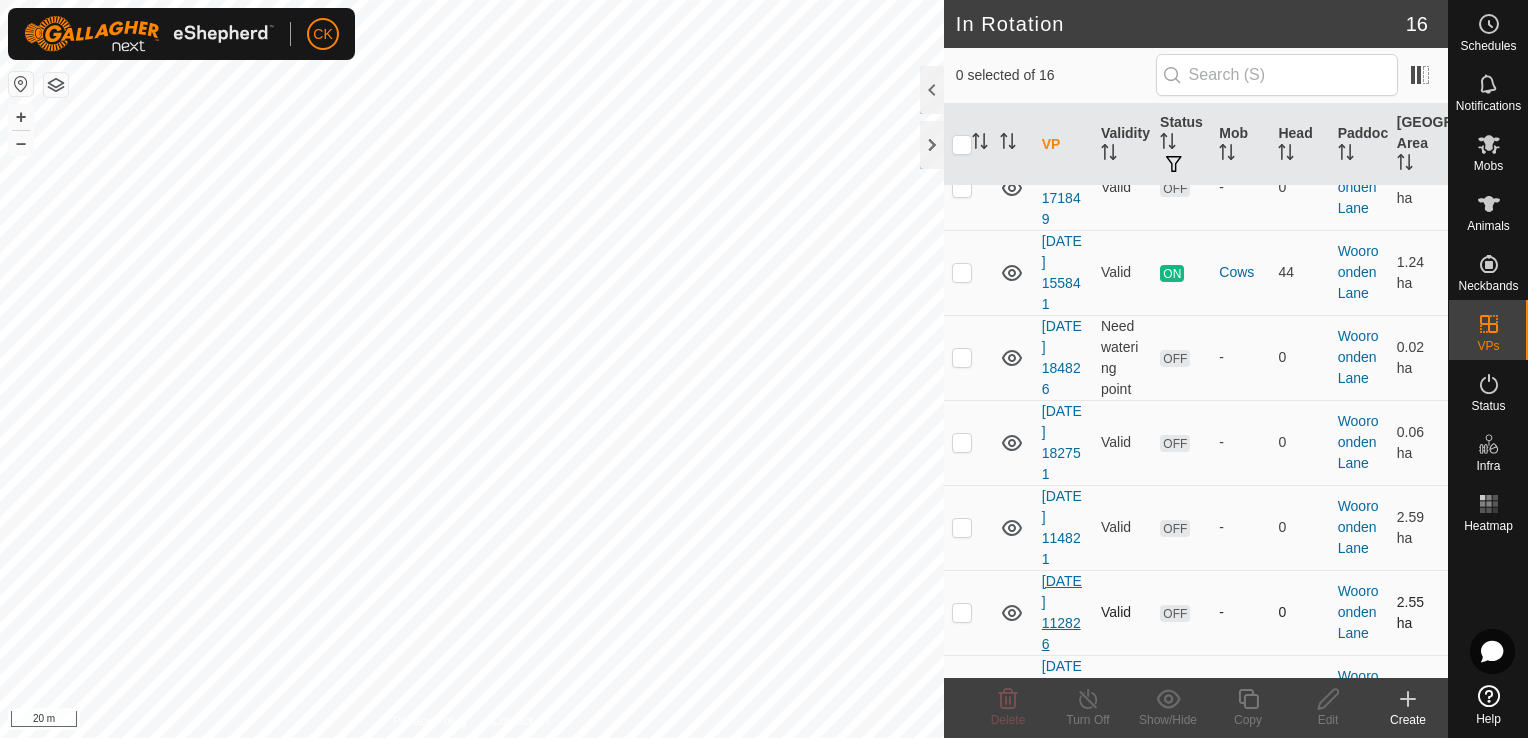 scroll, scrollTop: 945, scrollLeft: 0, axis: vertical 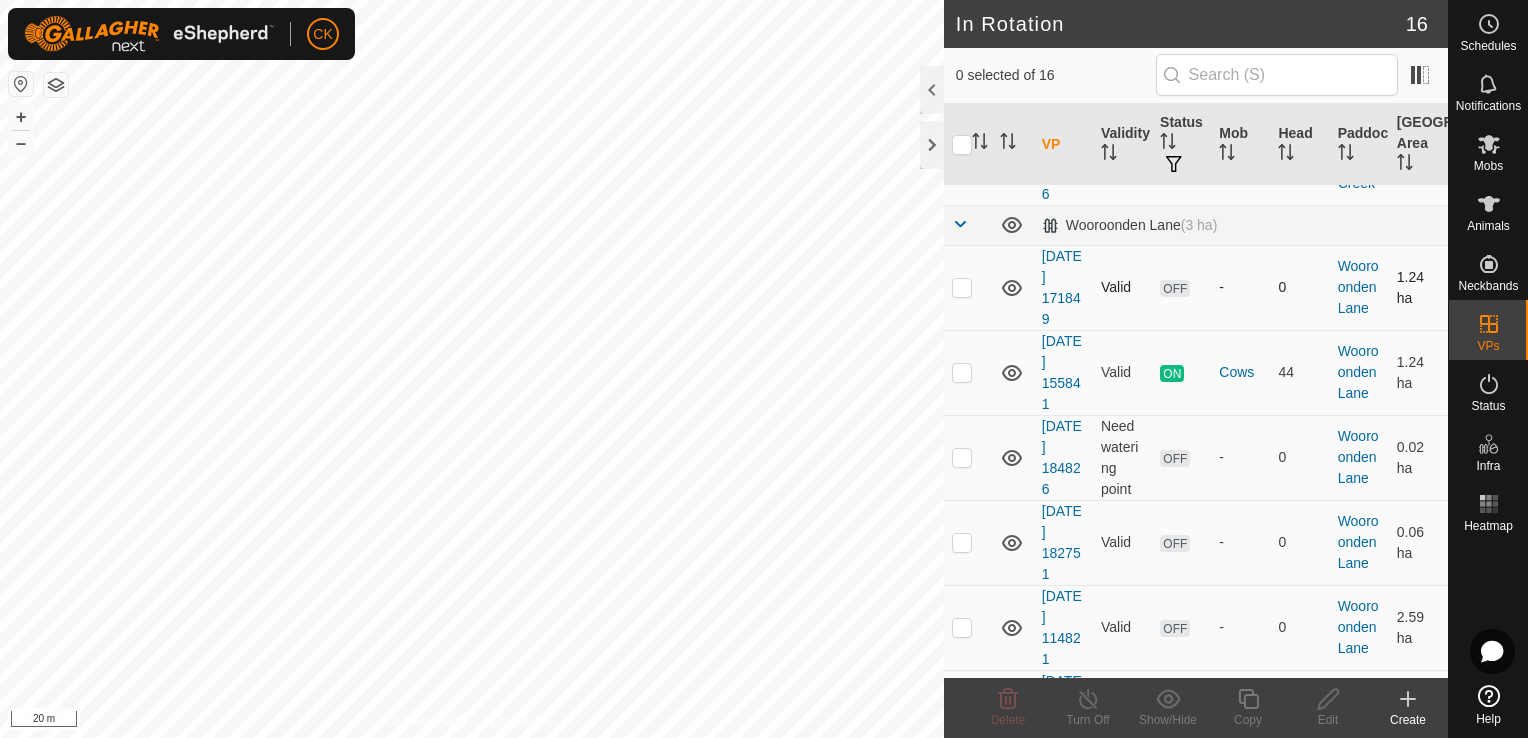 click at bounding box center (962, 287) 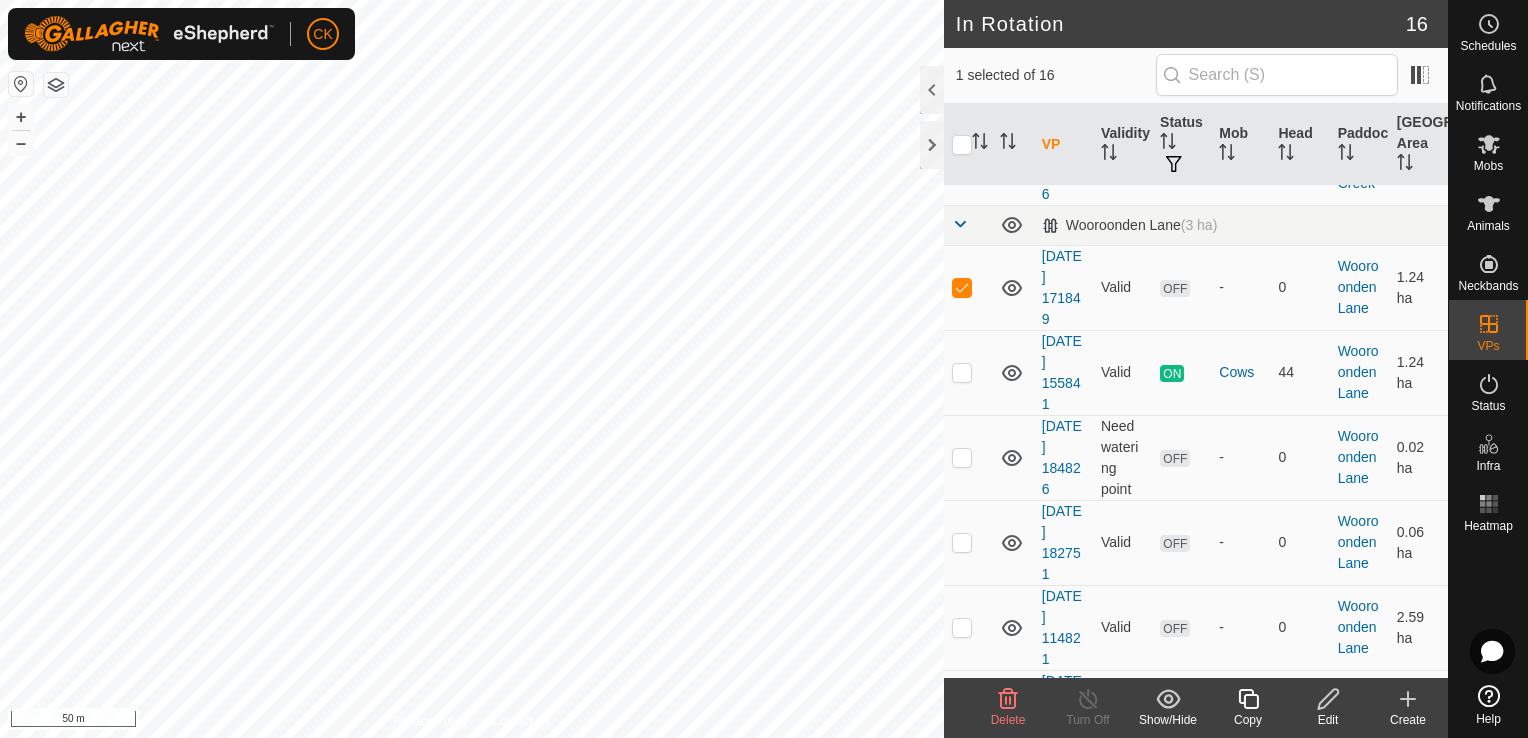 click 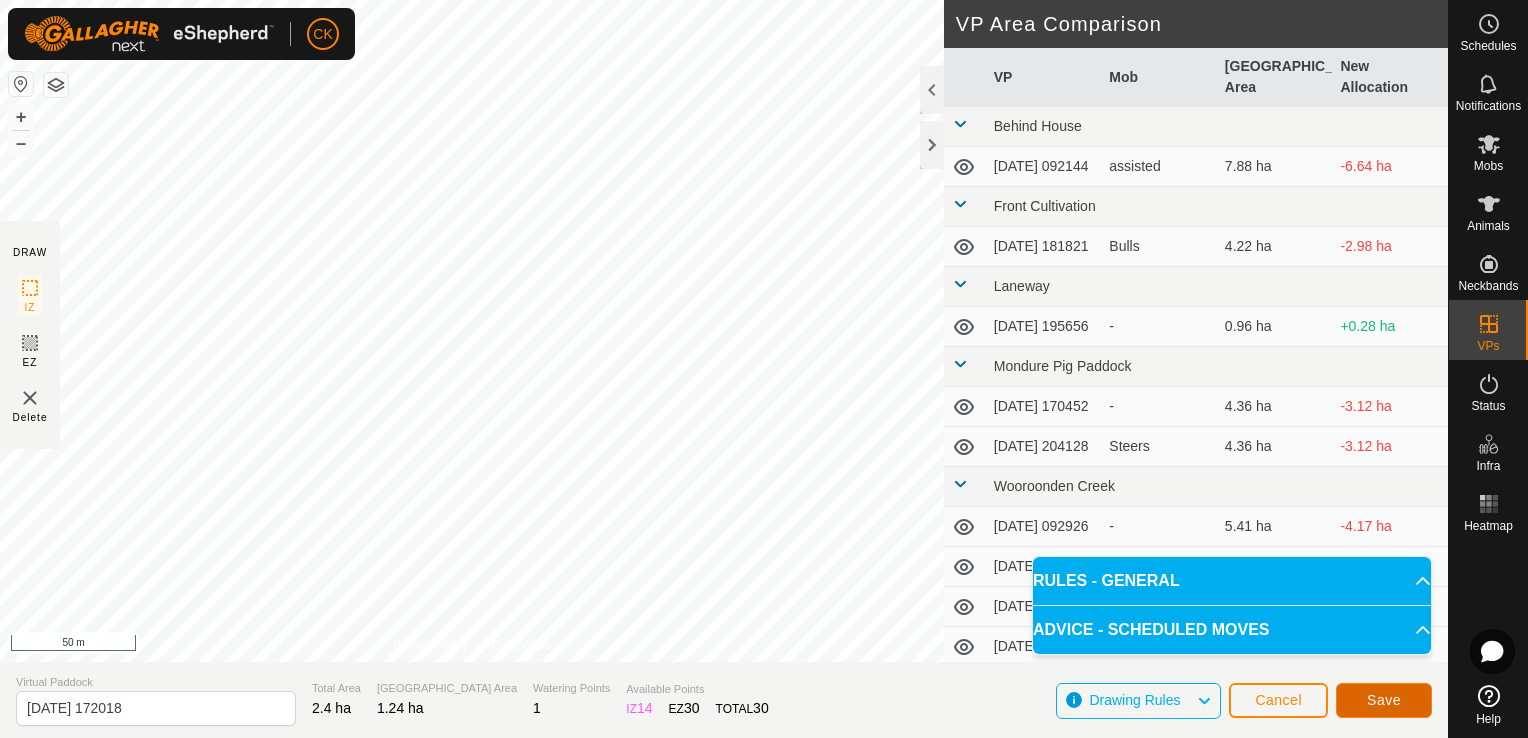 click on "Save" 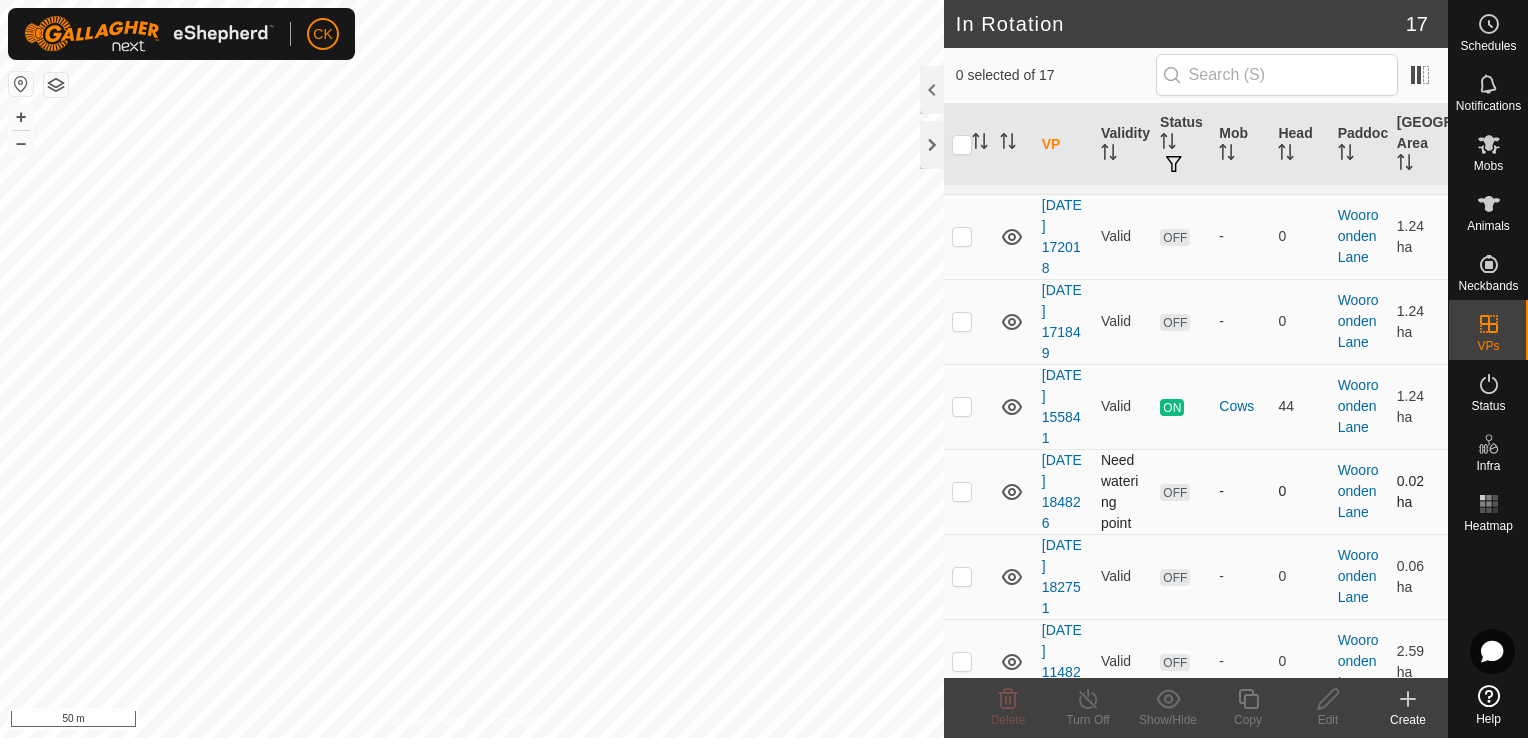 scroll, scrollTop: 1000, scrollLeft: 0, axis: vertical 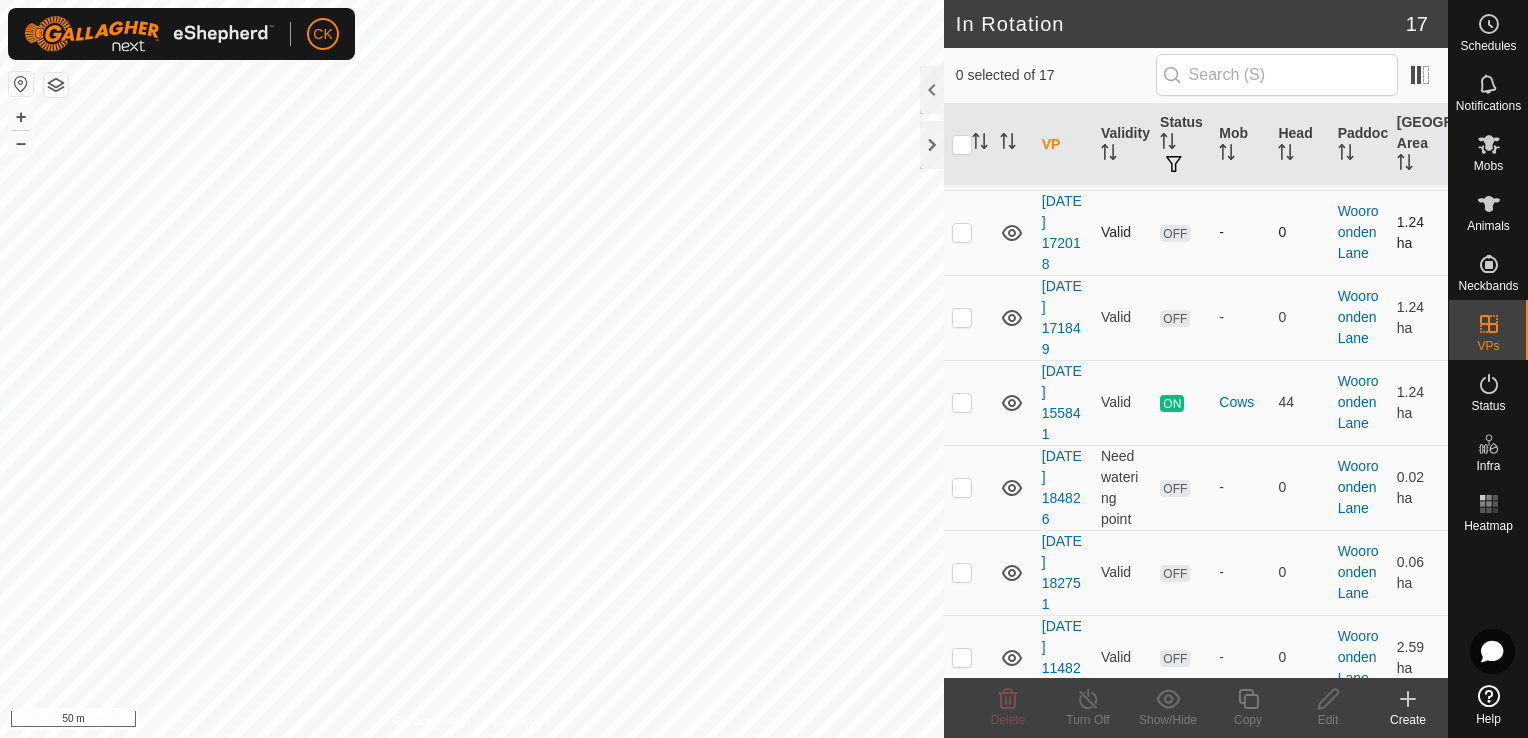 click at bounding box center [962, 232] 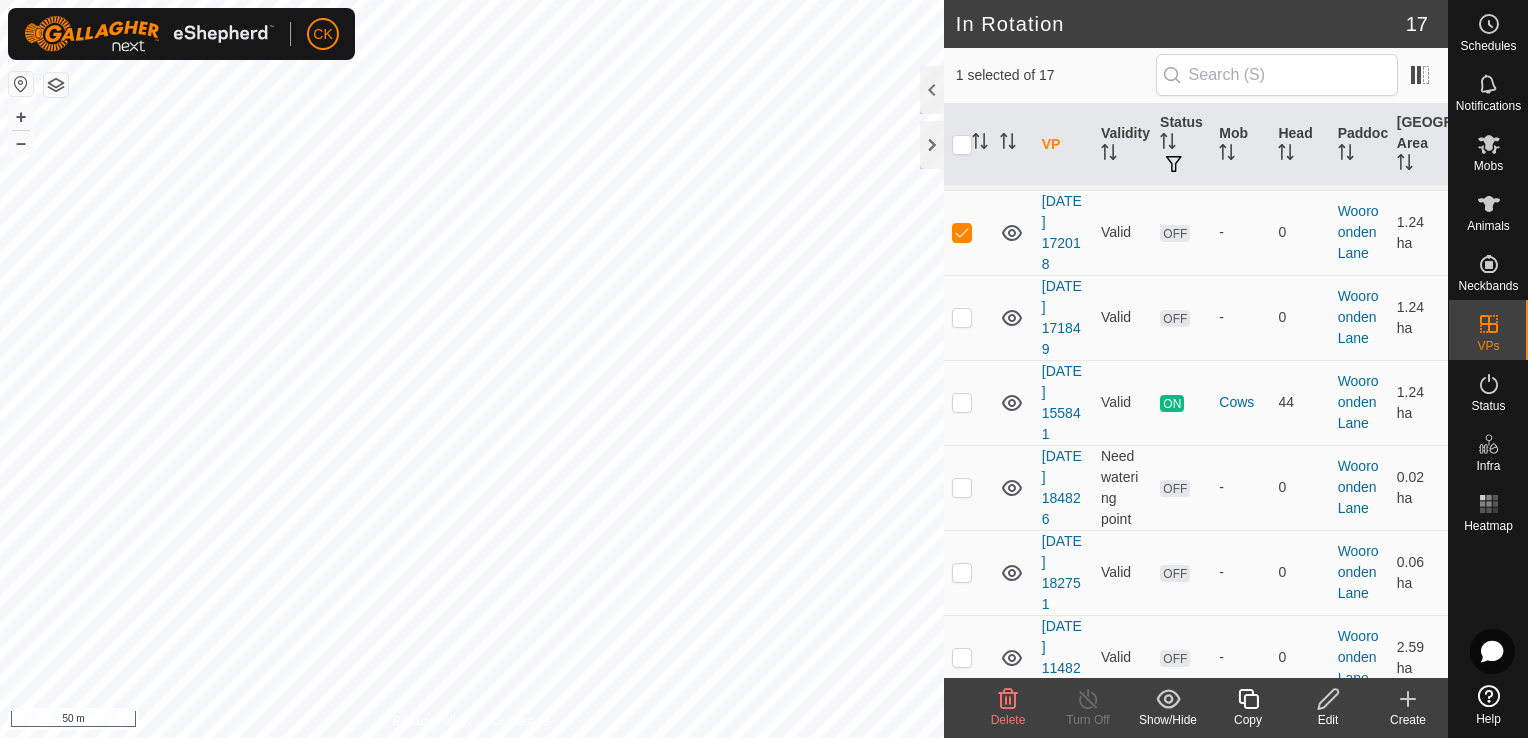 click 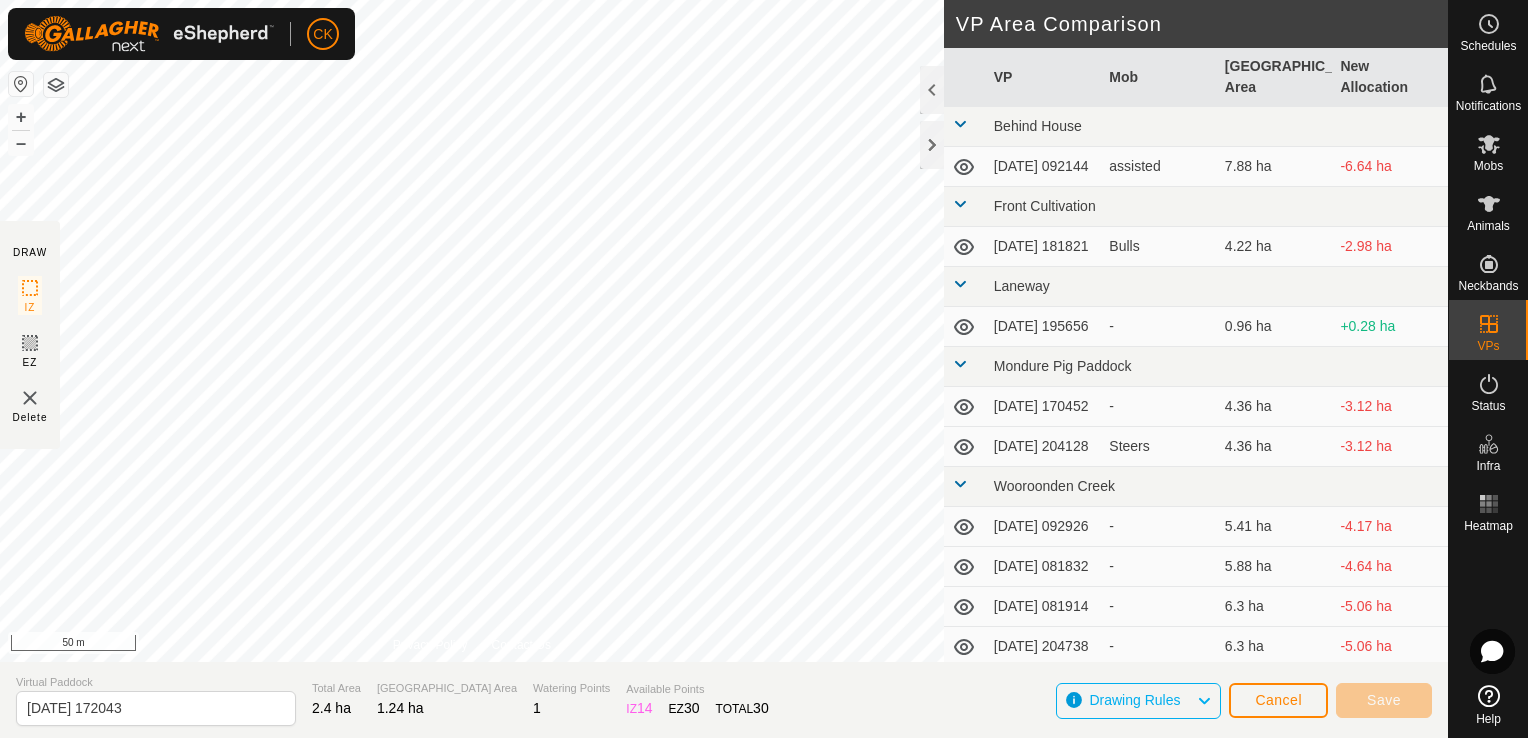 type on "[DATE] 172044" 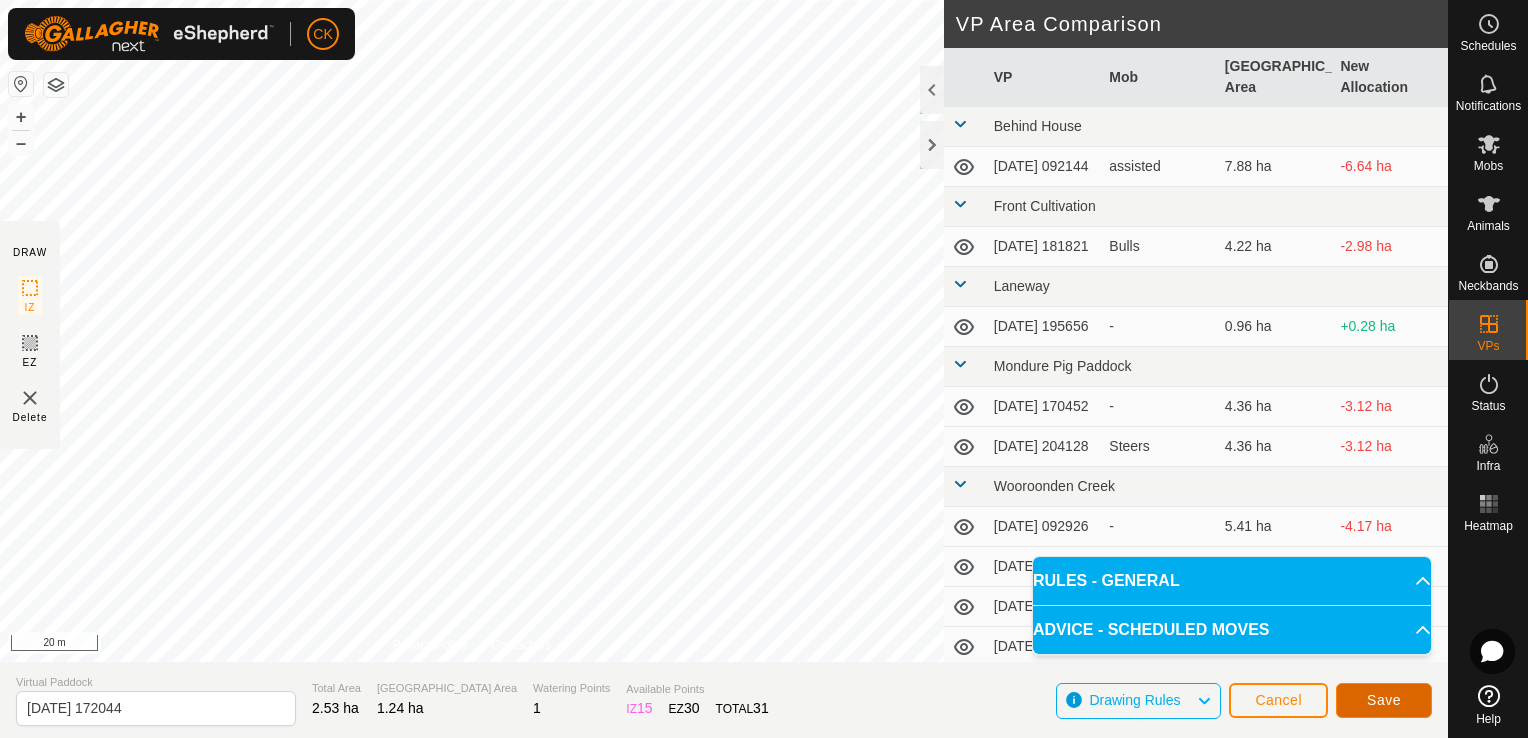 click on "Save" 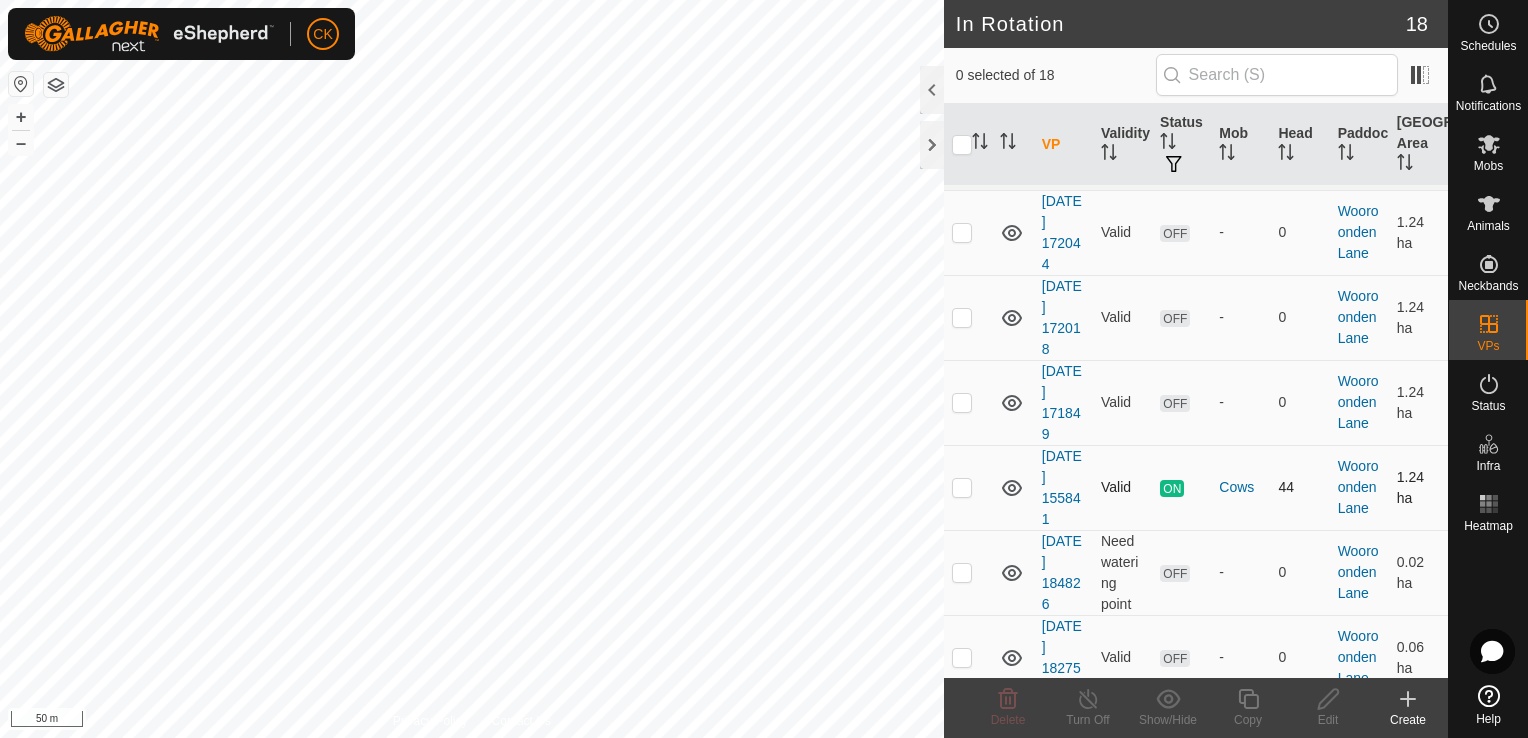 scroll, scrollTop: 900, scrollLeft: 0, axis: vertical 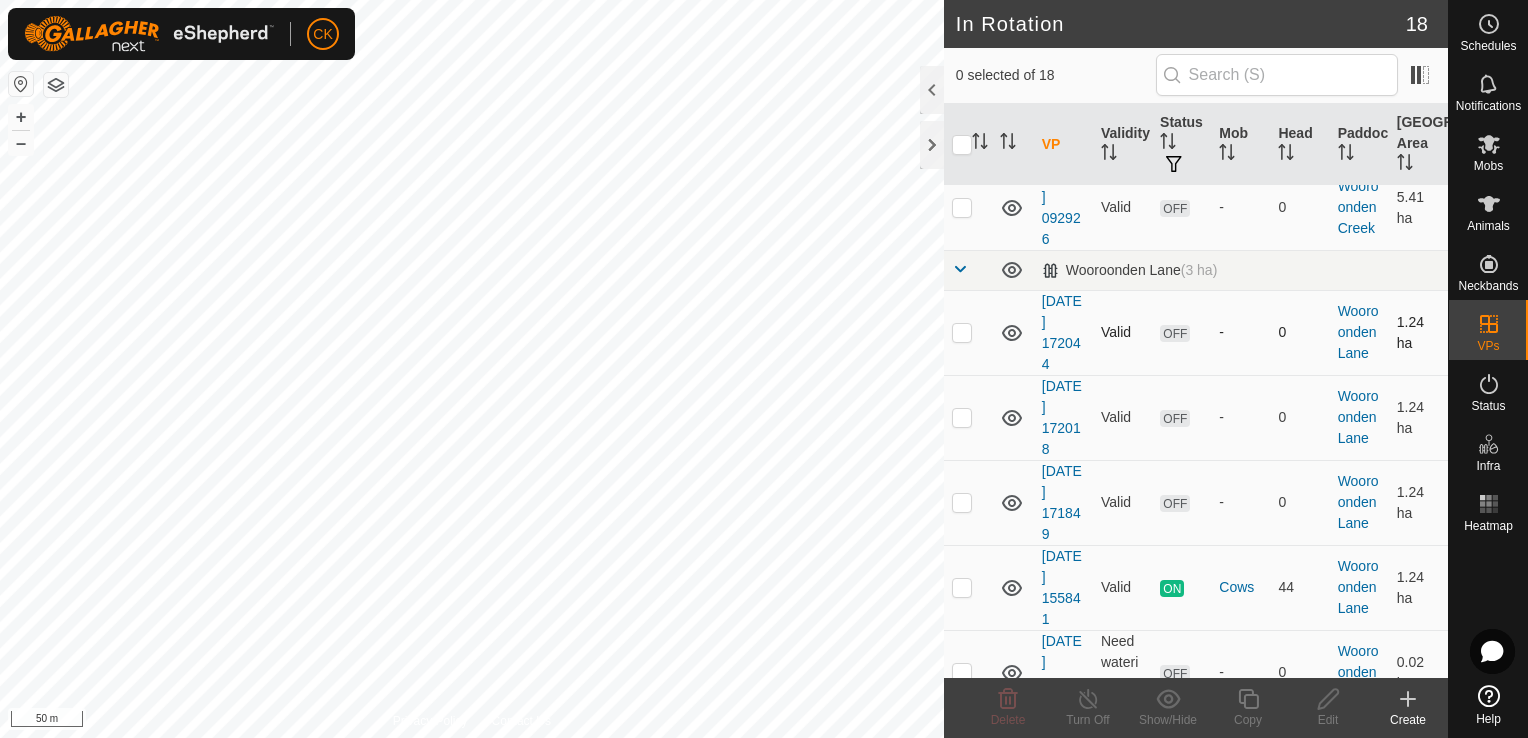 click at bounding box center [962, 332] 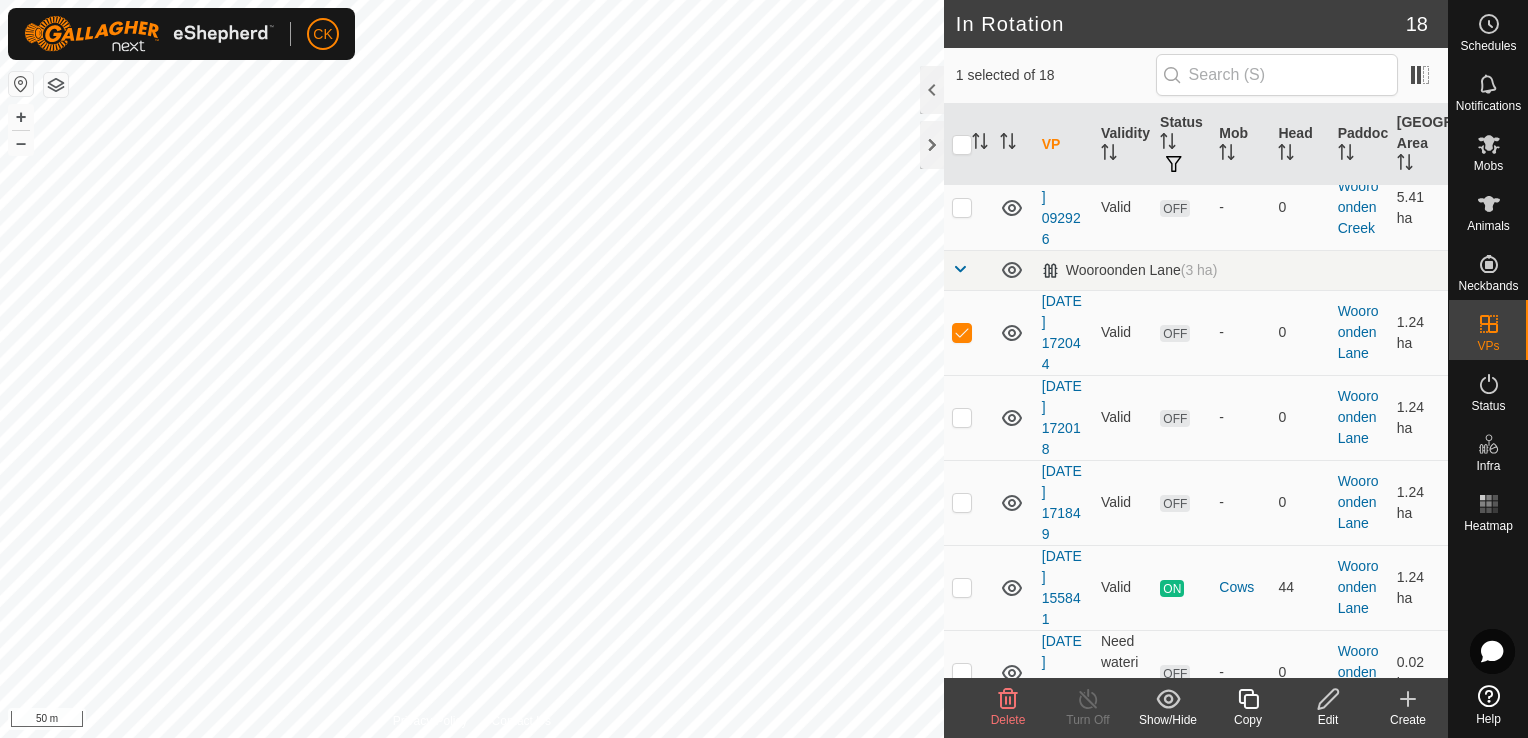 click 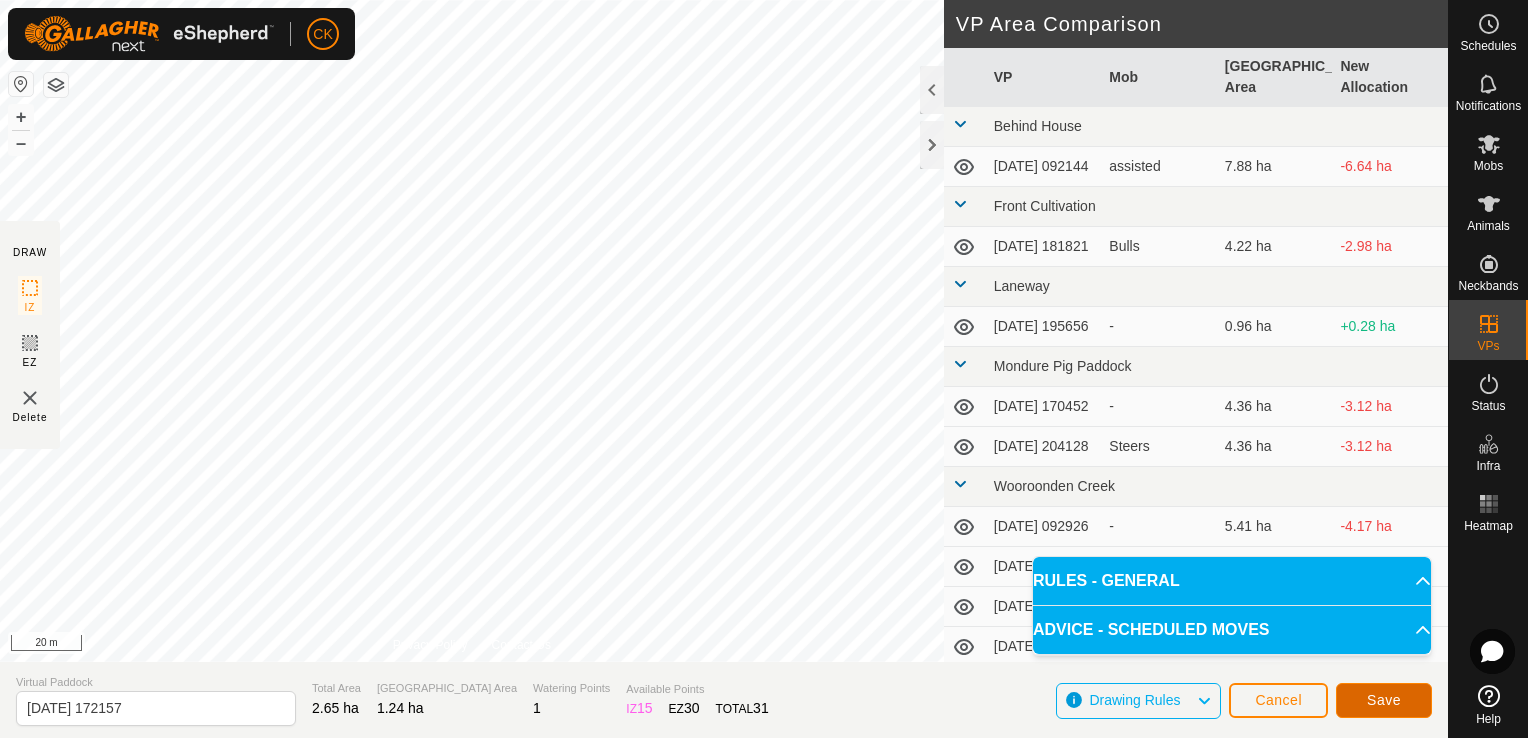 click on "Save" 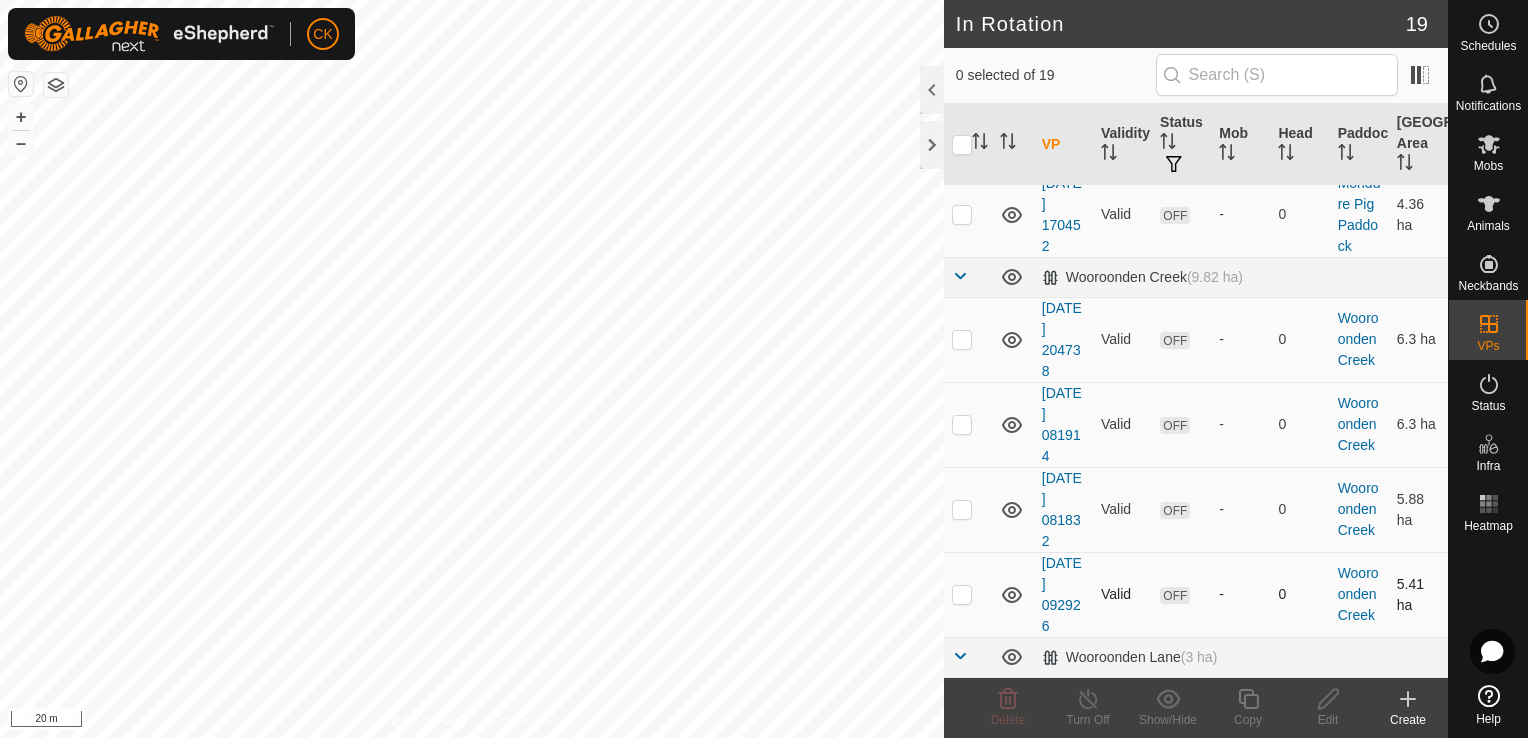 scroll, scrollTop: 600, scrollLeft: 0, axis: vertical 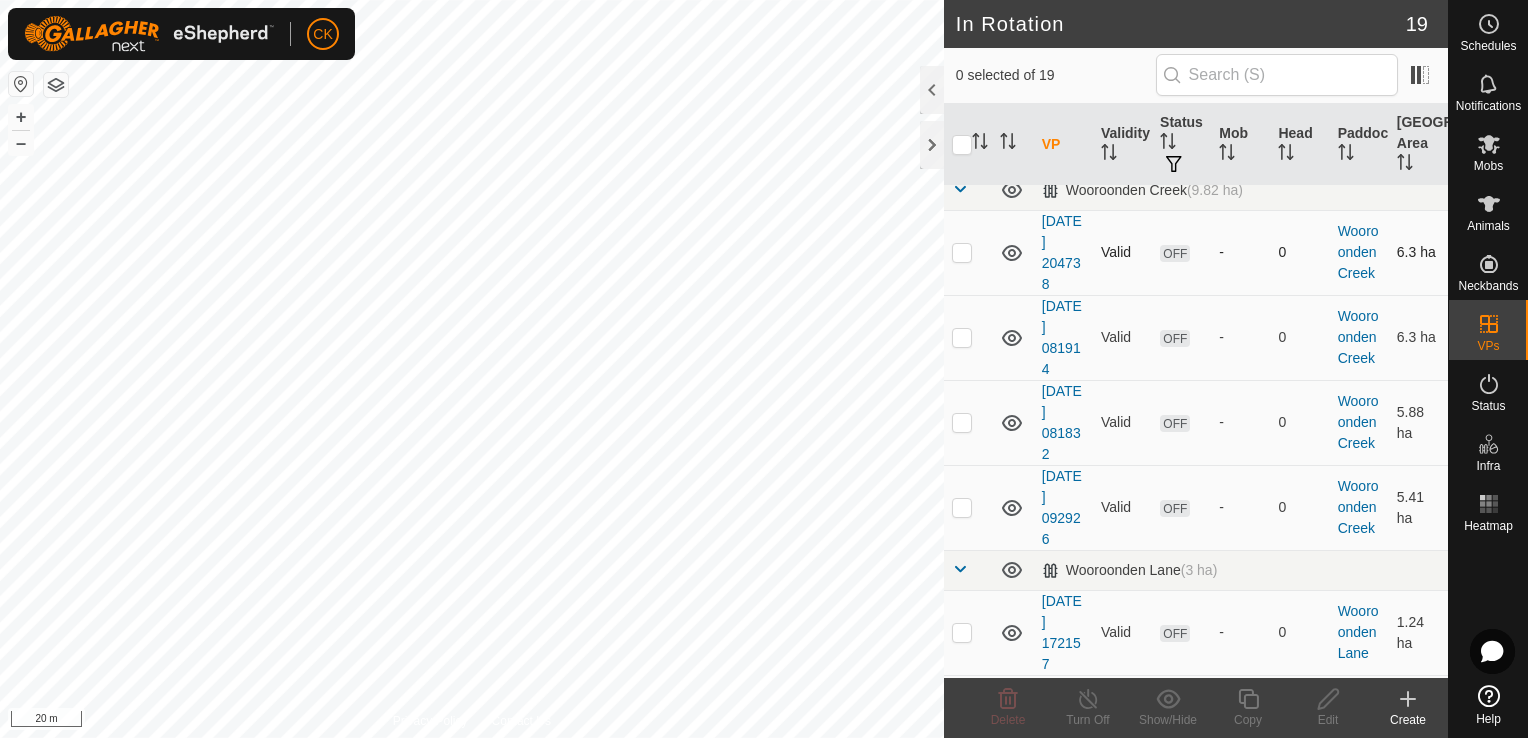 click at bounding box center (962, 252) 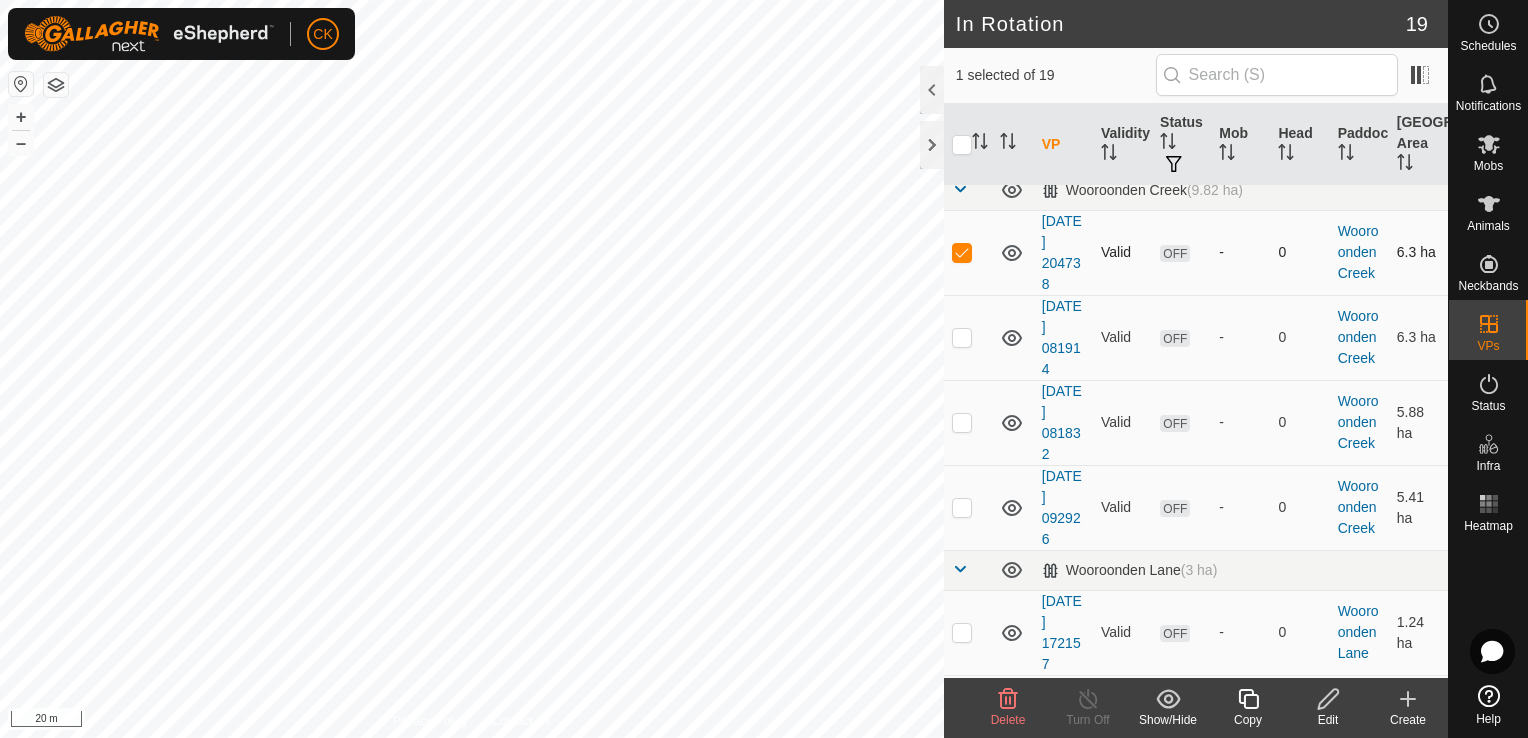 click at bounding box center (962, 252) 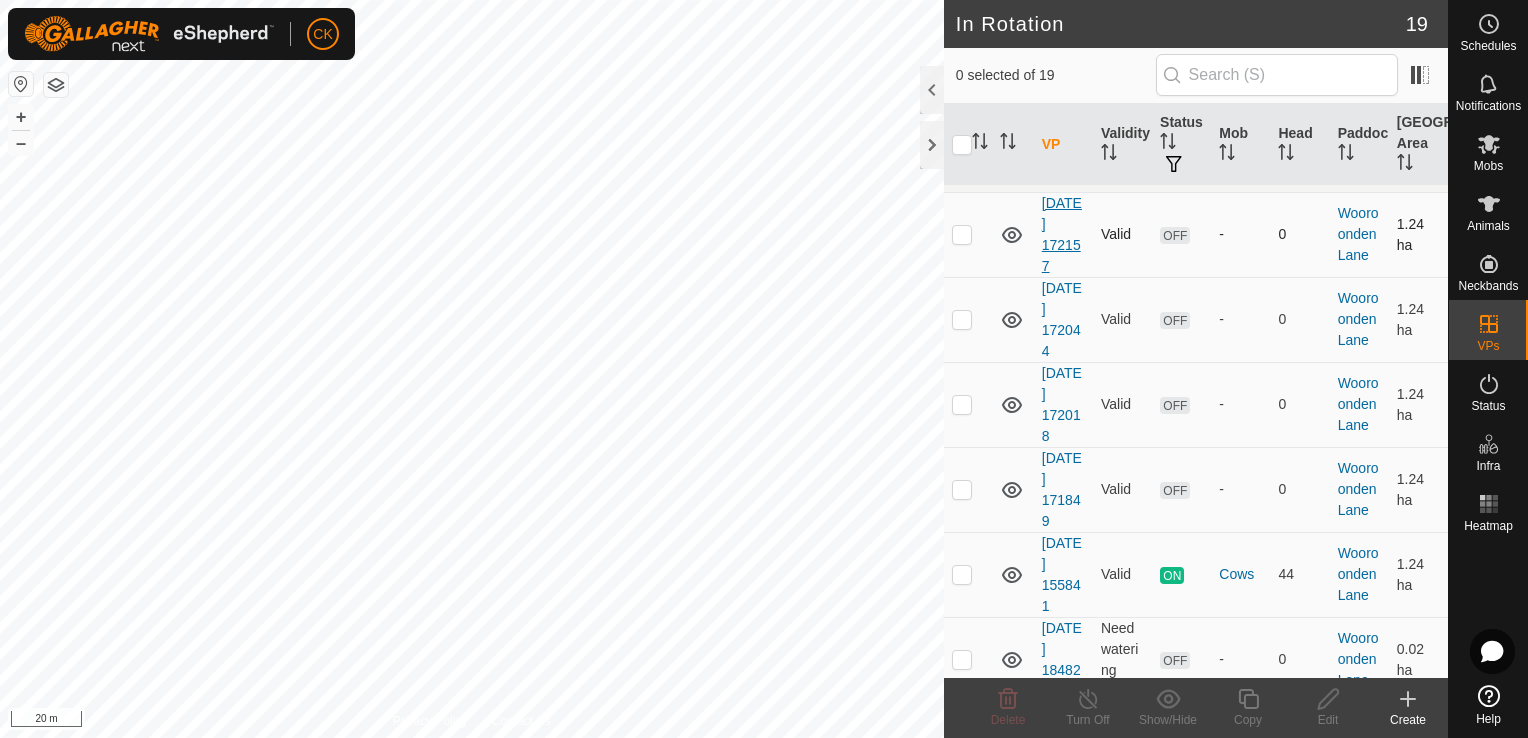 scroll, scrollTop: 1000, scrollLeft: 0, axis: vertical 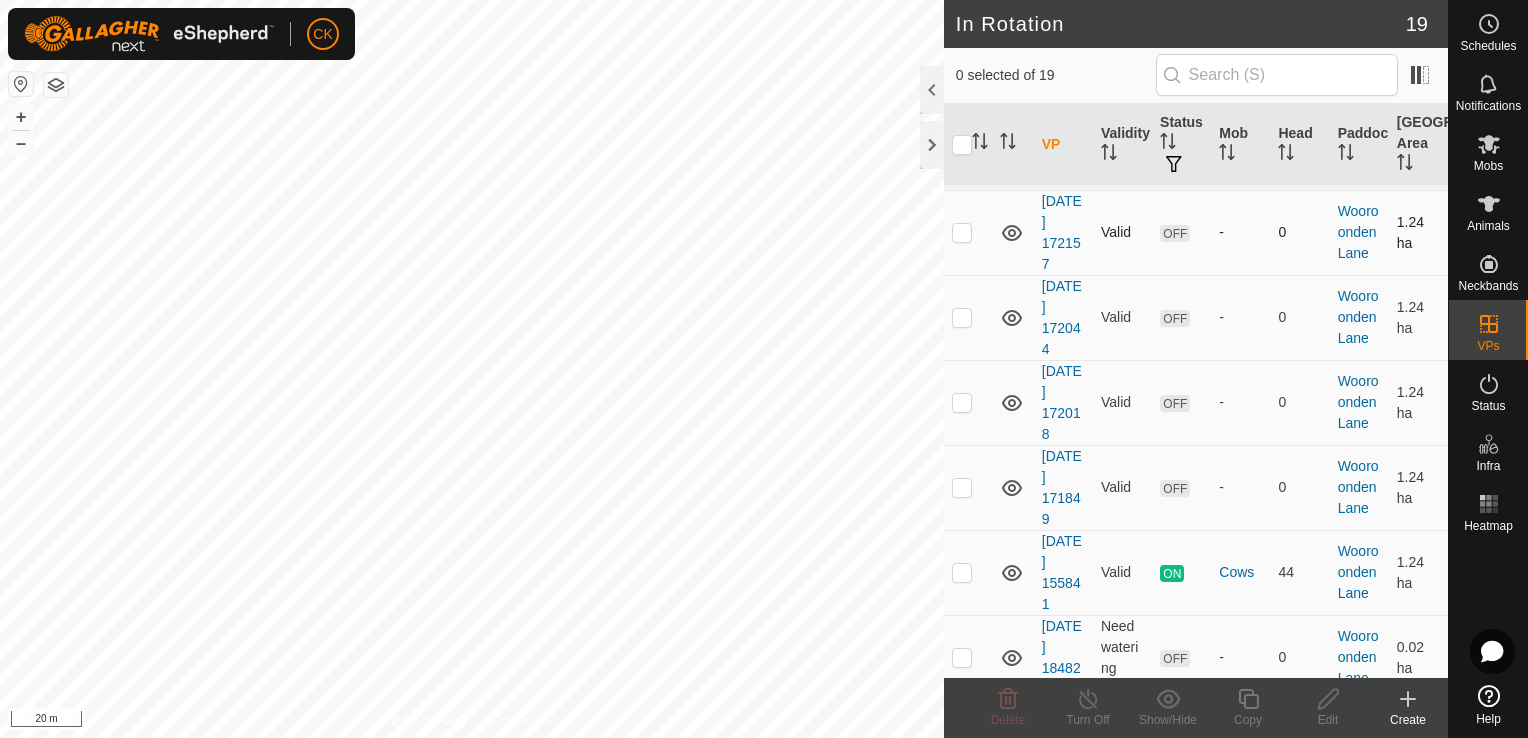 click at bounding box center (962, 232) 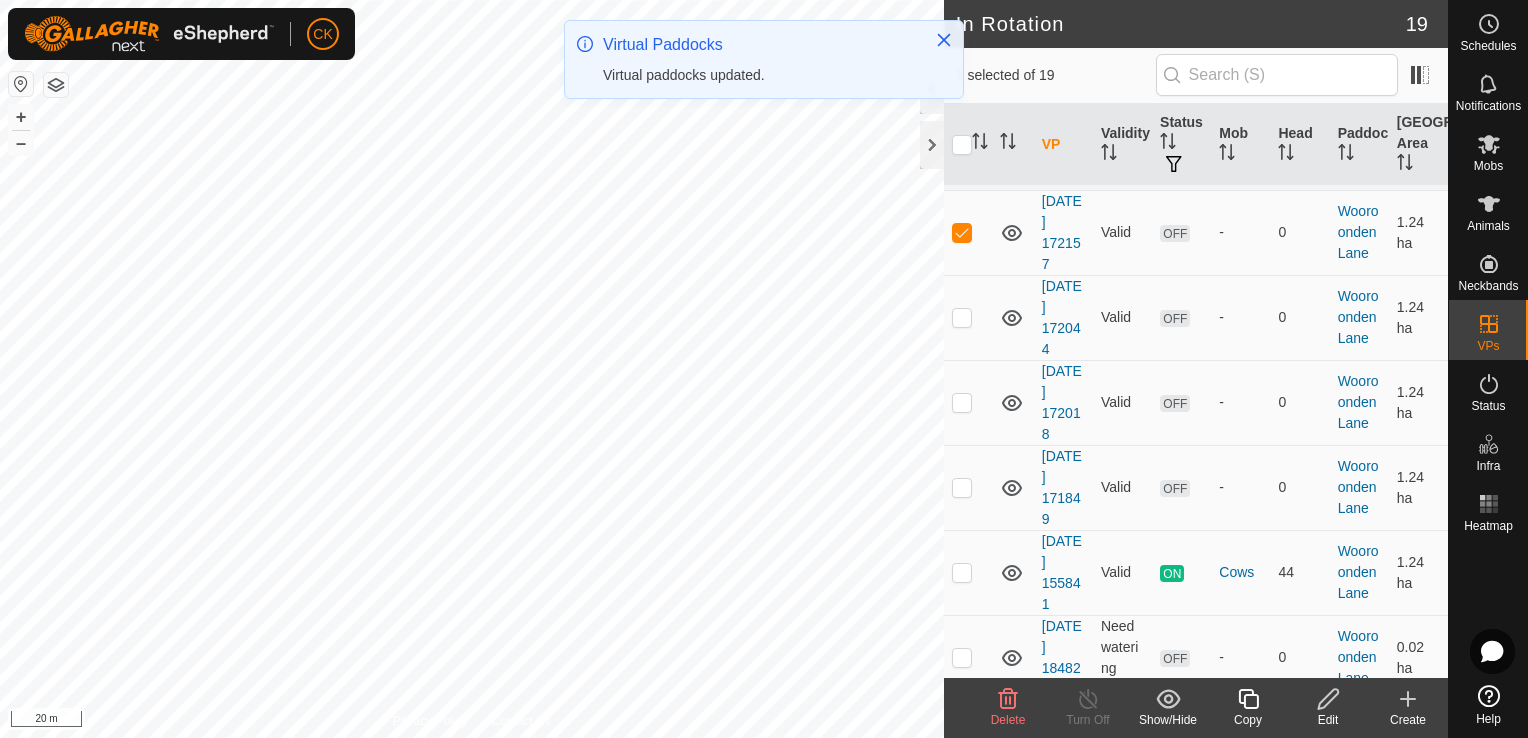 click 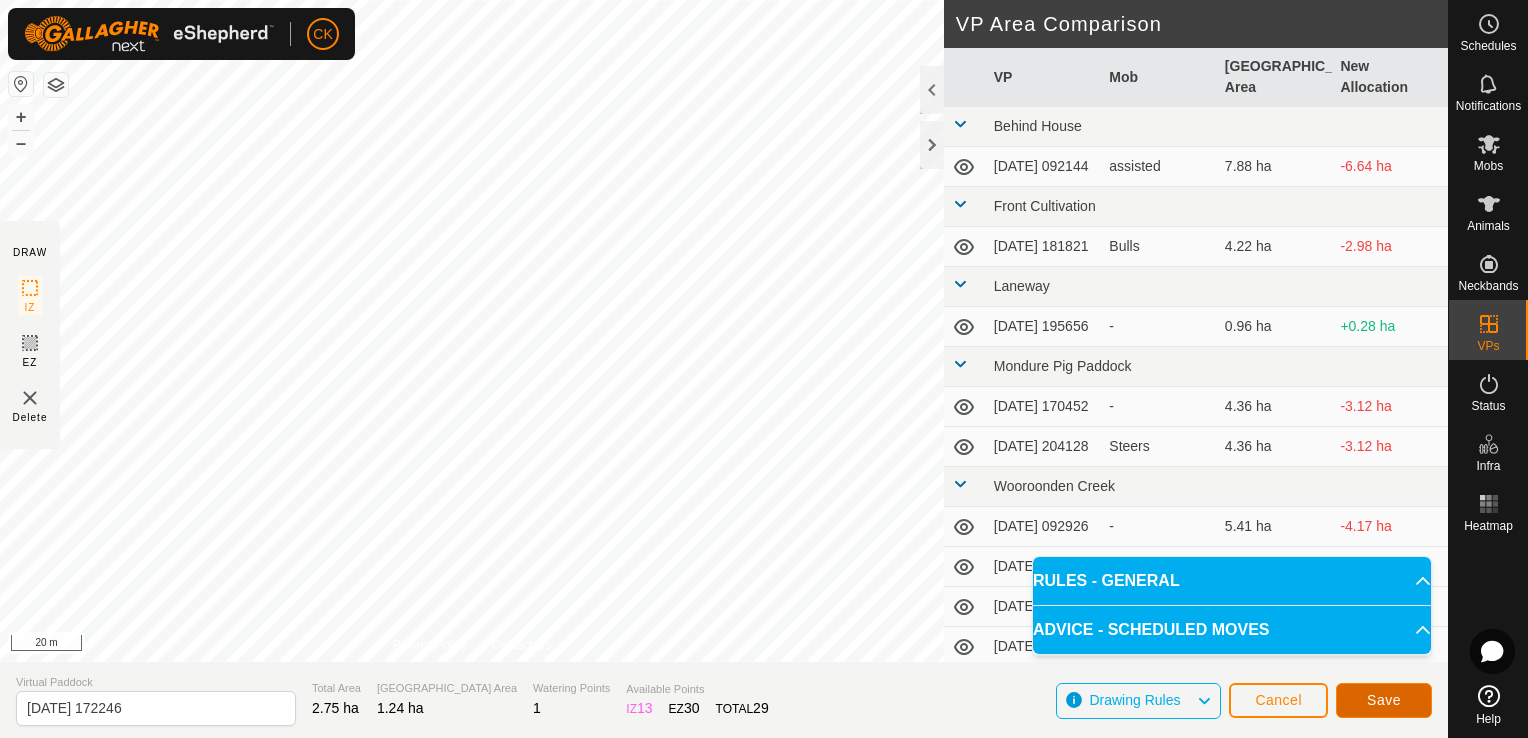click on "Save" 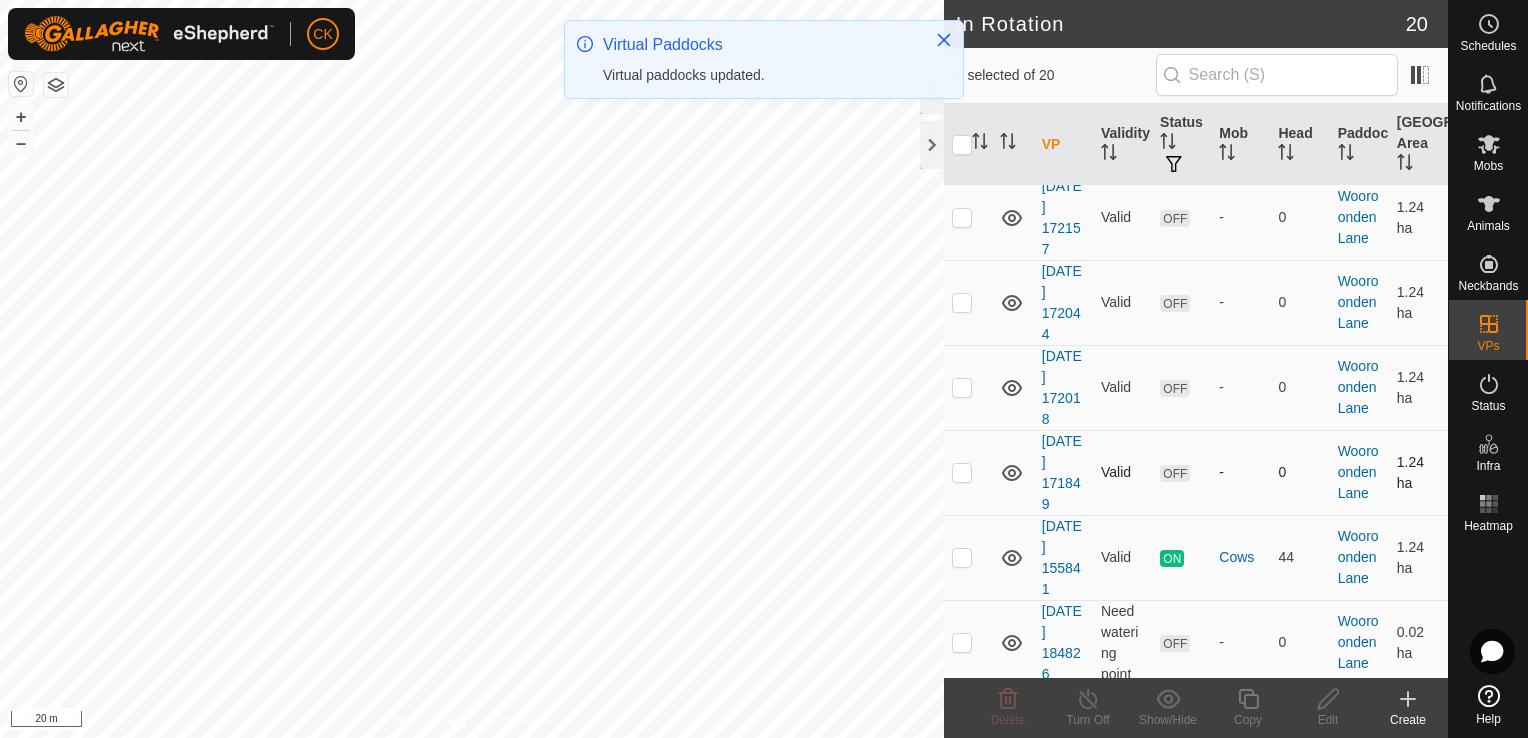 scroll, scrollTop: 1000, scrollLeft: 0, axis: vertical 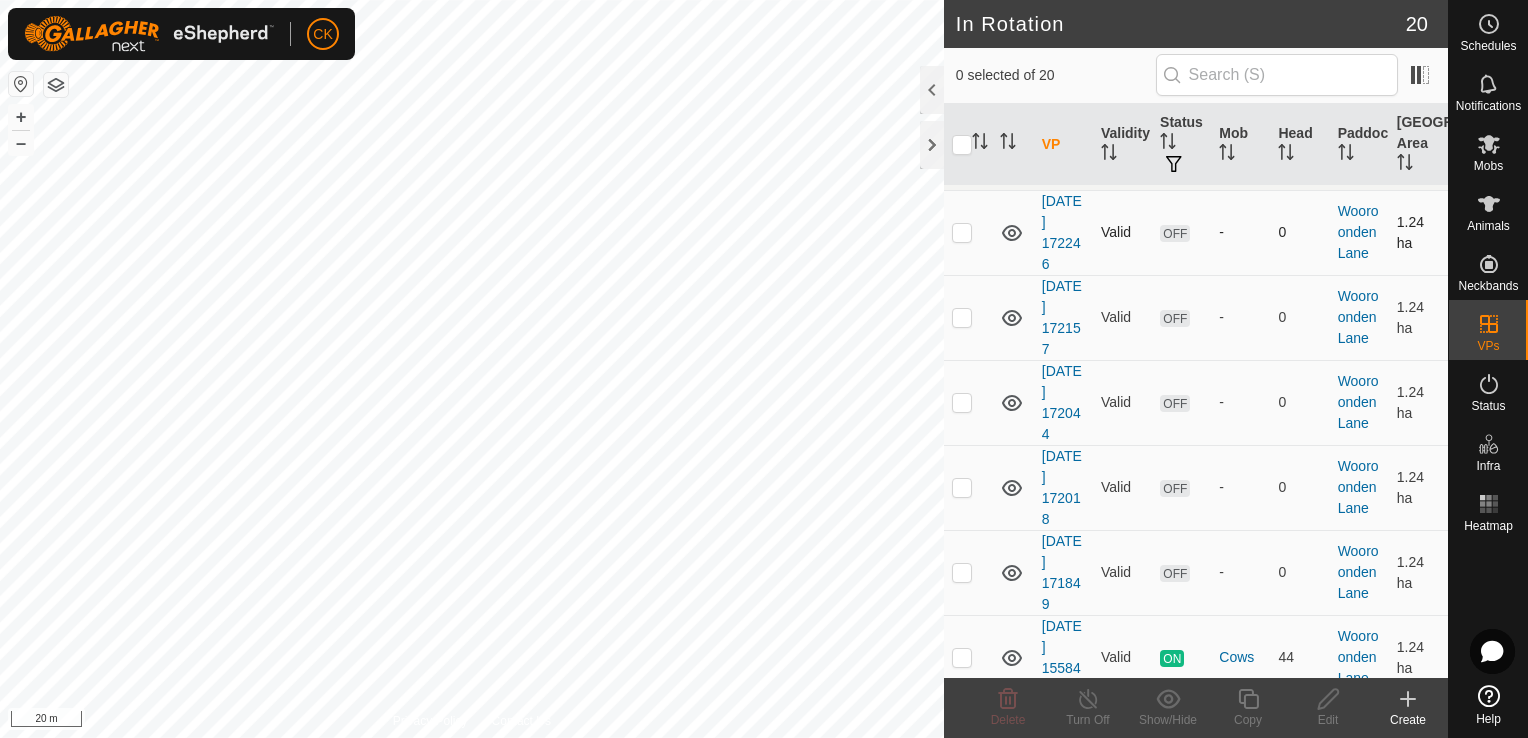 click at bounding box center (962, 232) 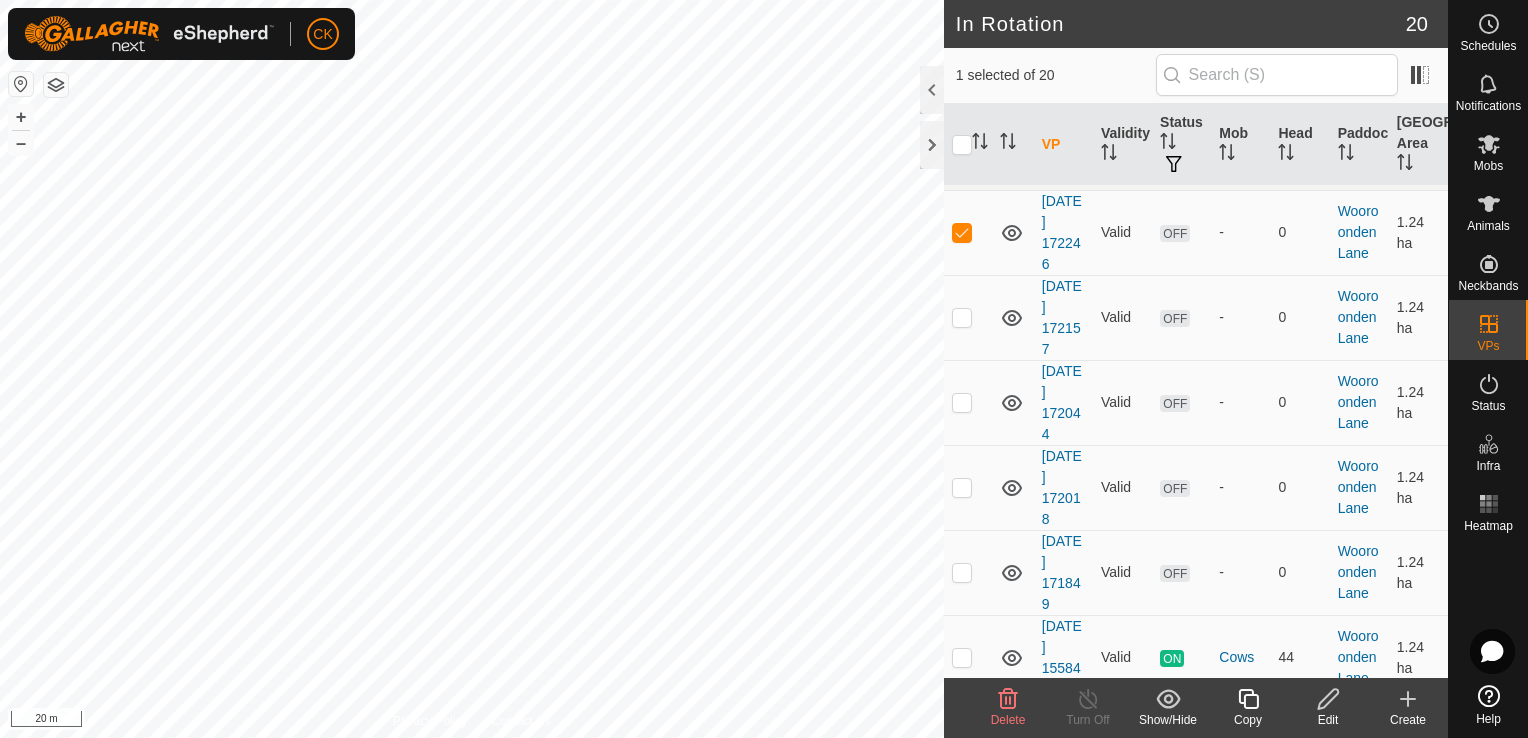 click 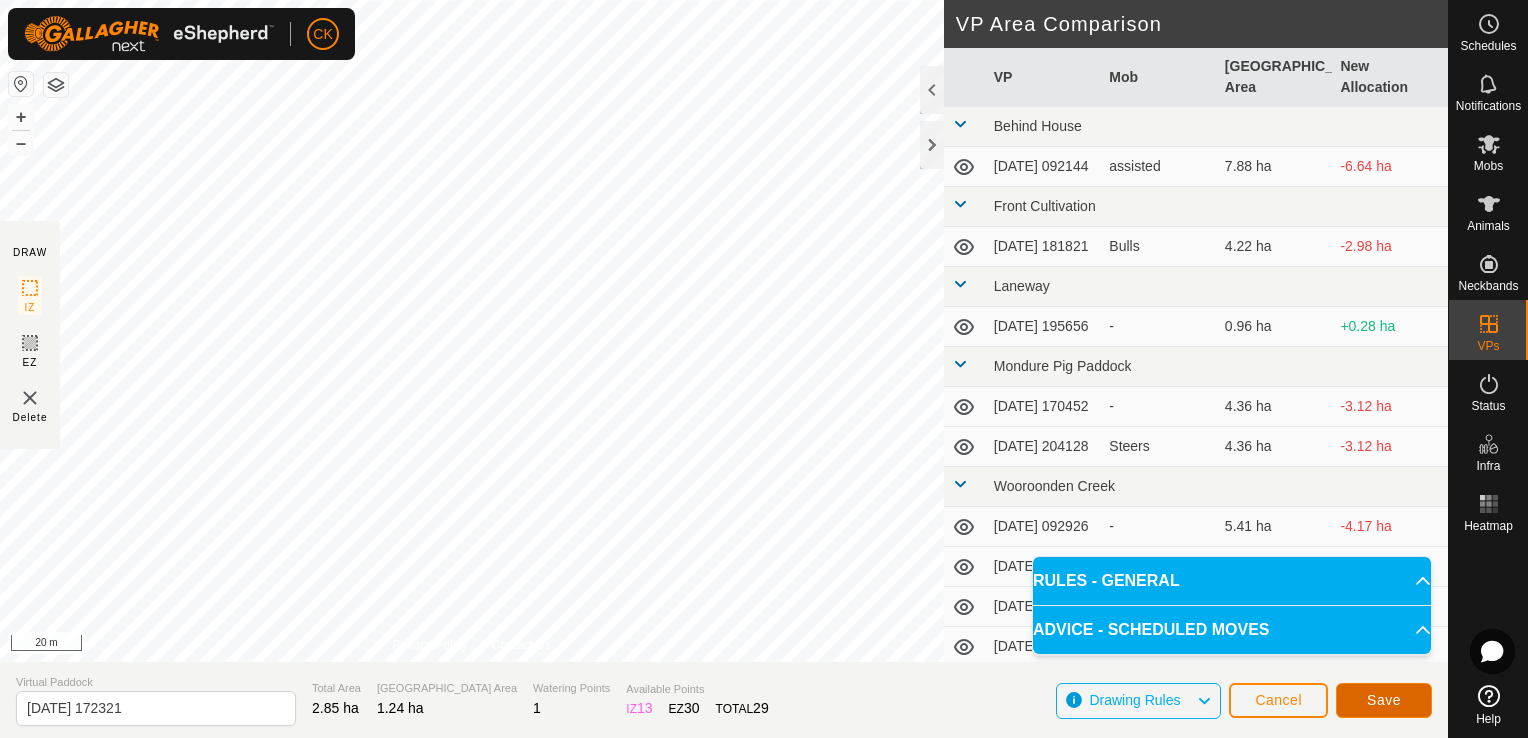 click on "Save" 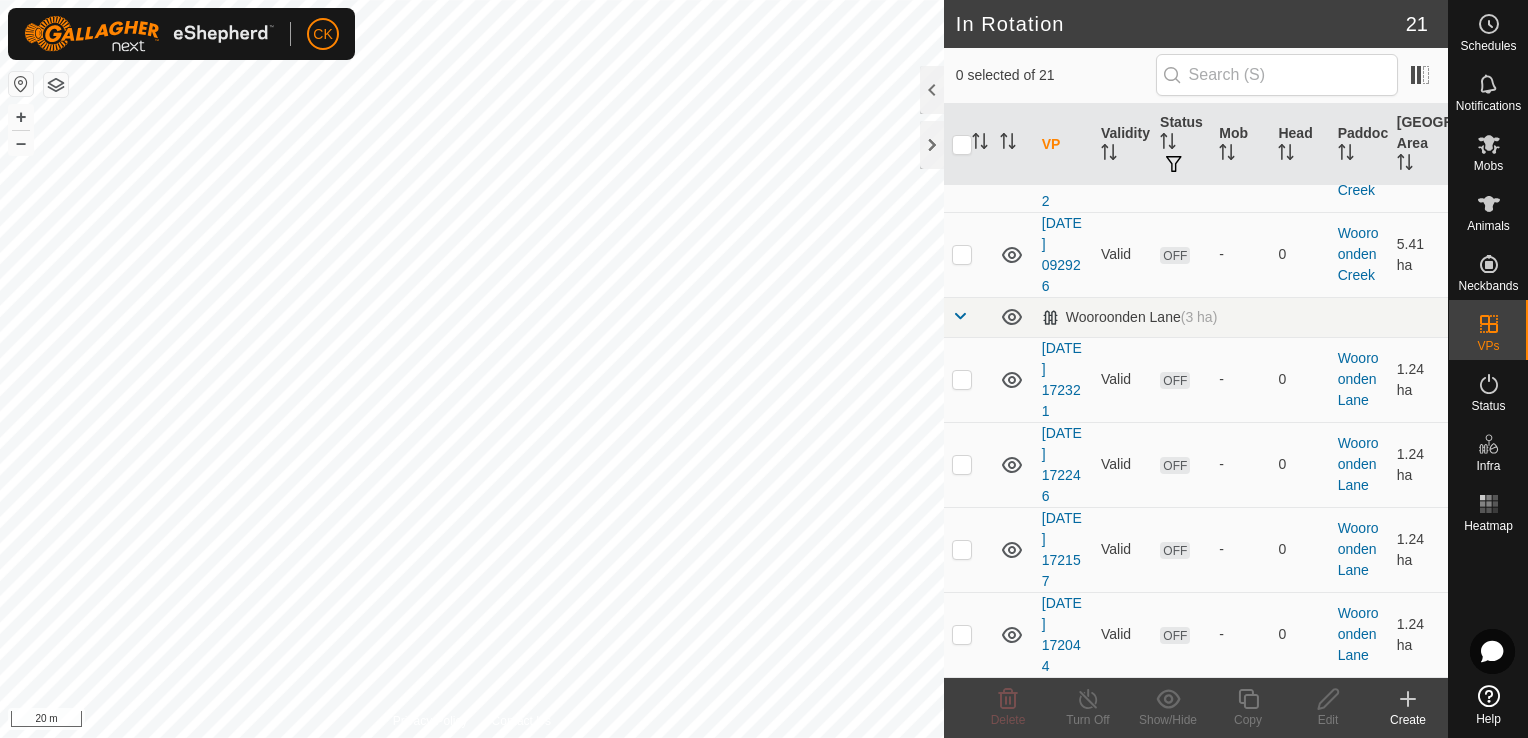 scroll, scrollTop: 900, scrollLeft: 0, axis: vertical 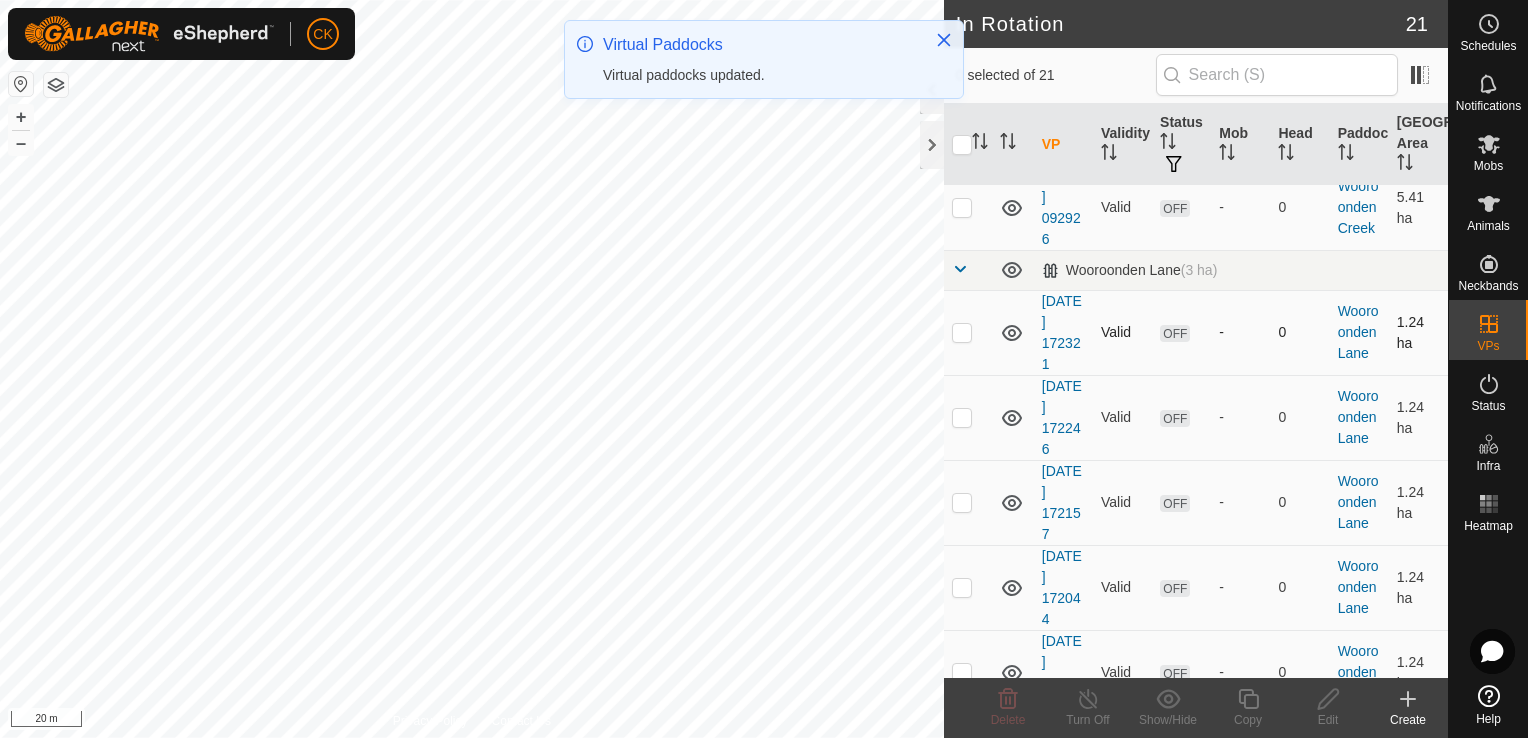 click at bounding box center [962, 332] 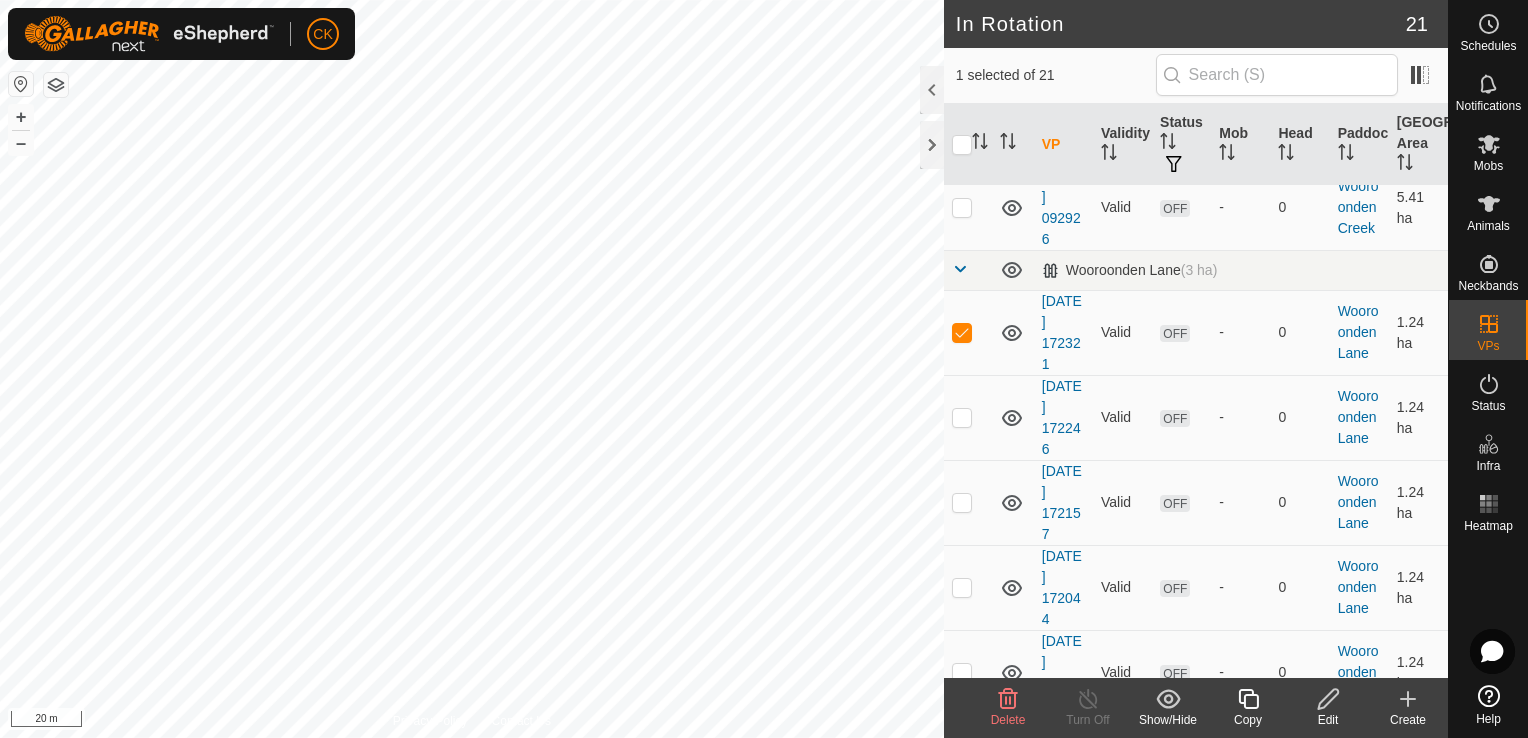 click 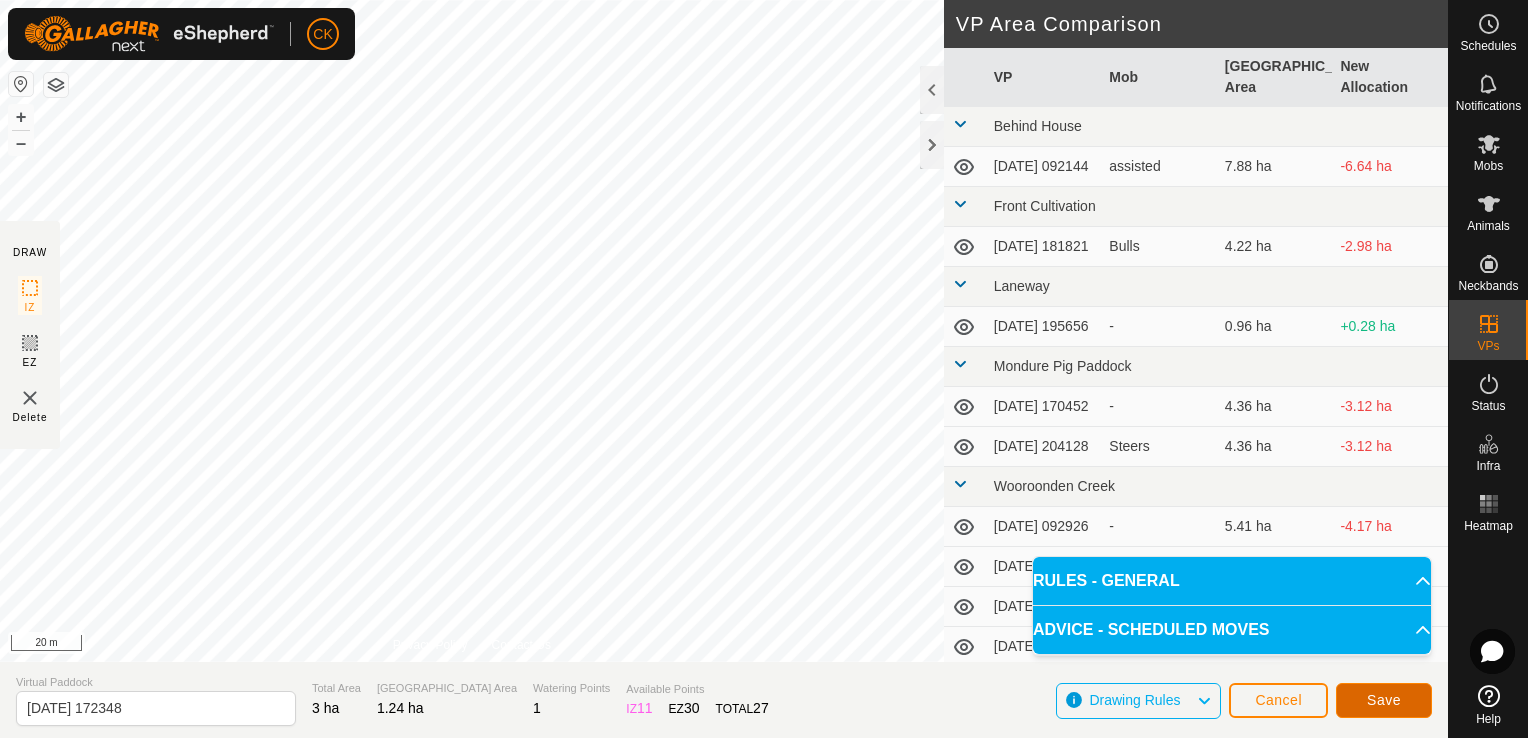 click on "Save" 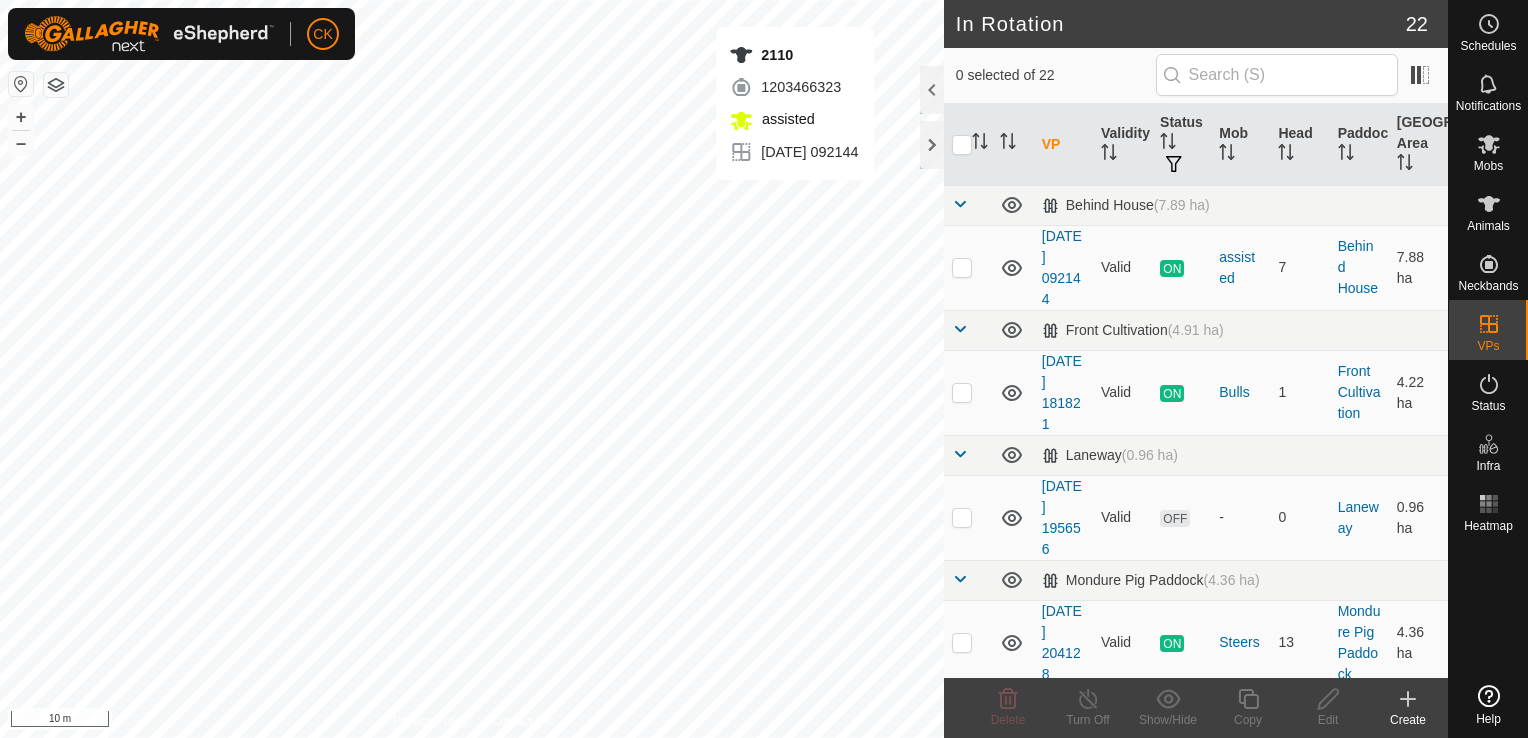 scroll, scrollTop: 0, scrollLeft: 0, axis: both 